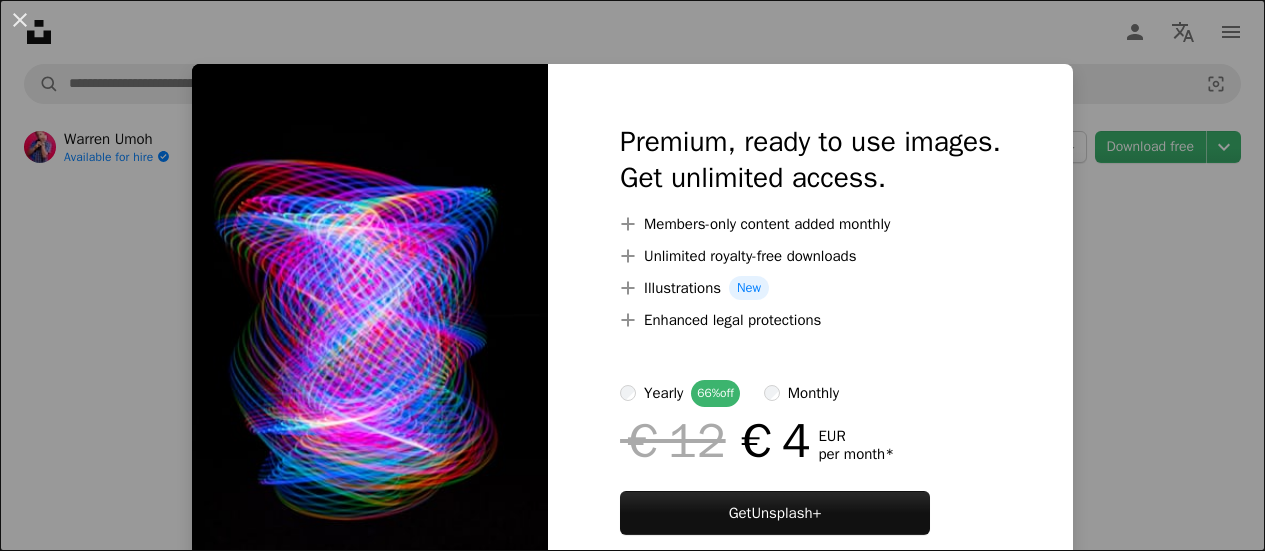 scroll, scrollTop: 2412, scrollLeft: 0, axis: vertical 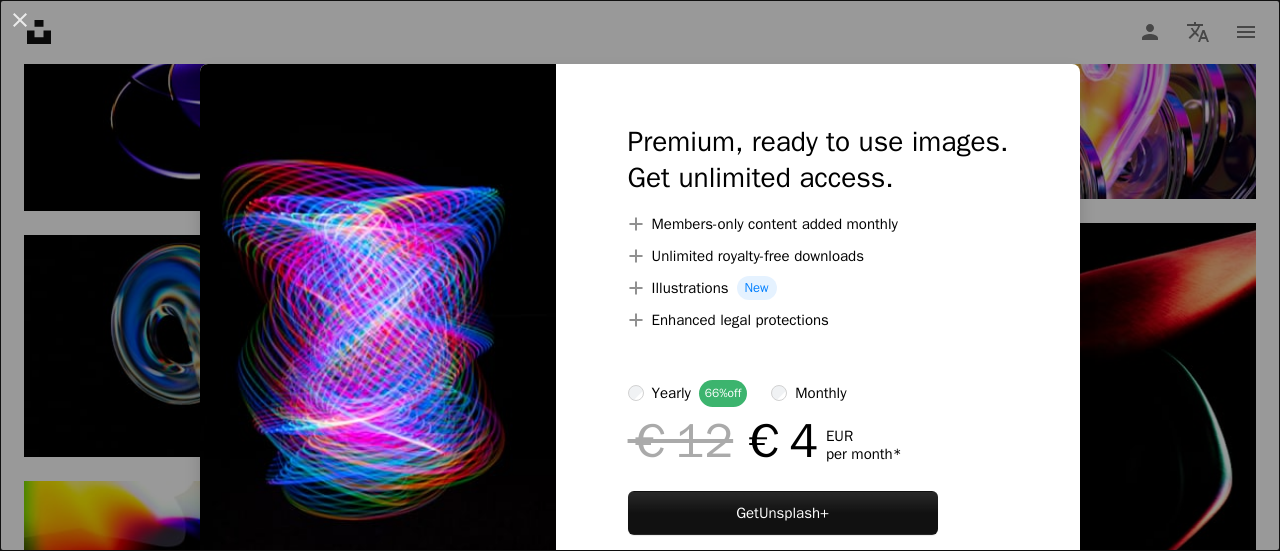 click on "An X shape Premium, ready to use images. Get unlimited access. A plus sign Members-only content added monthly A plus sign Unlimited royalty-free downloads A plus sign Illustrations  New A plus sign Enhanced legal protections yearly 66%  off monthly €12   €4 EUR per month * Get  Unsplash+ * When paid annually, billed upfront  €48 Taxes where applicable. Renews automatically. Cancel anytime." at bounding box center (640, 275) 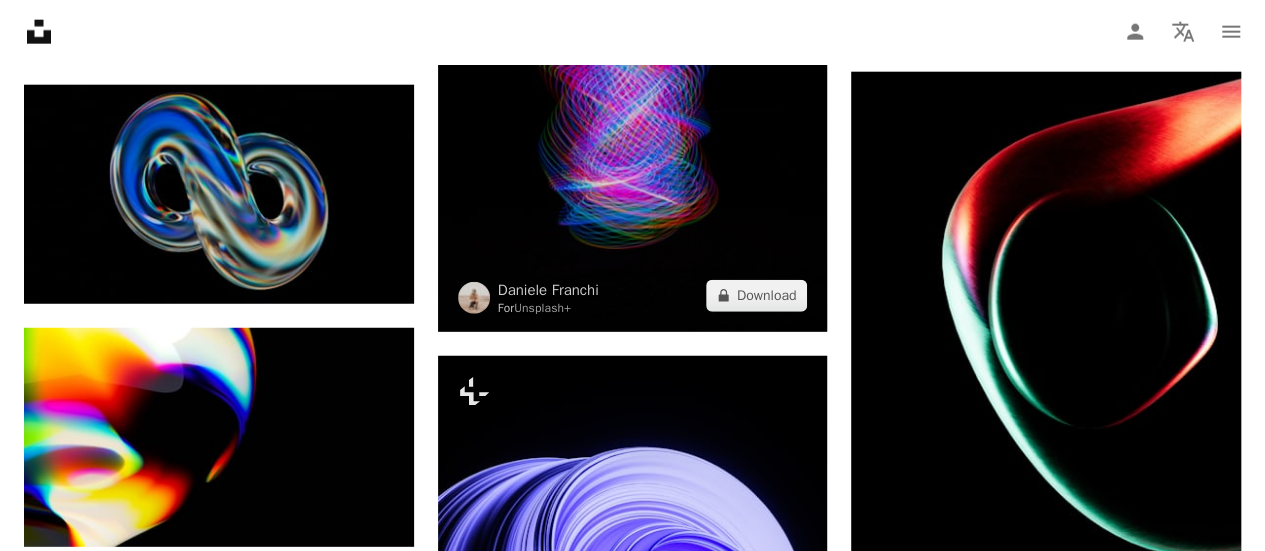 scroll, scrollTop: 2519, scrollLeft: 0, axis: vertical 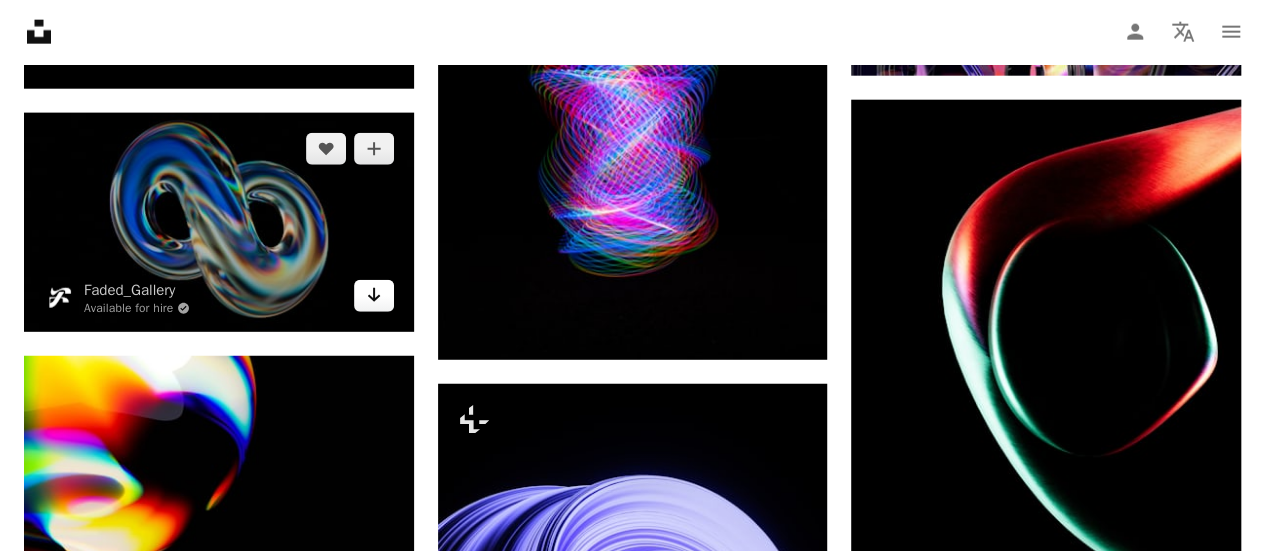 click on "Arrow pointing down" at bounding box center [374, 296] 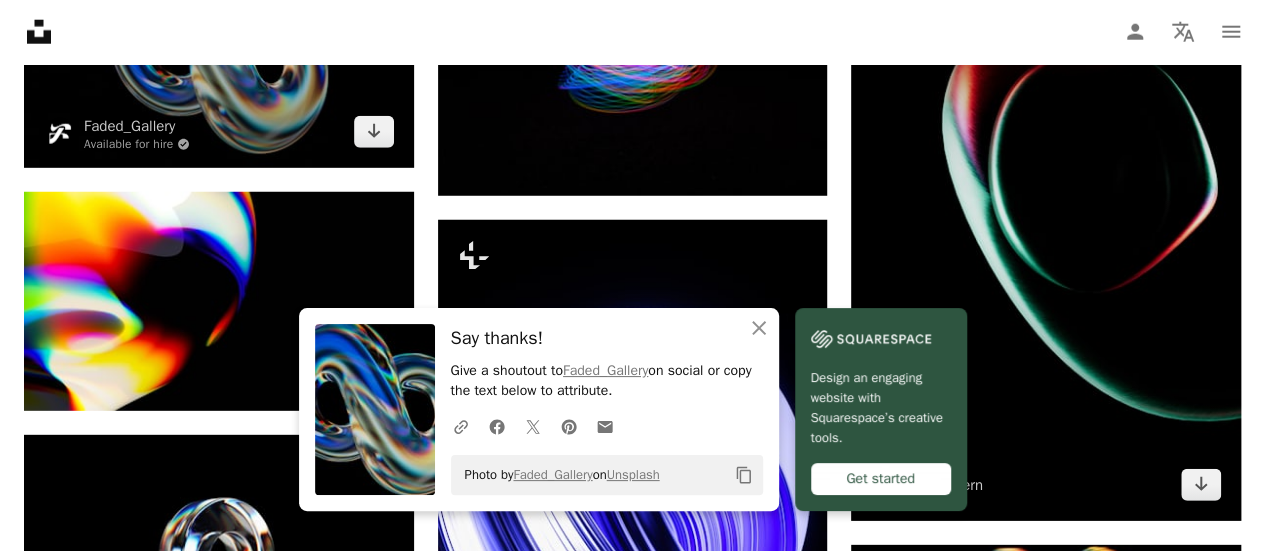 scroll, scrollTop: 2687, scrollLeft: 0, axis: vertical 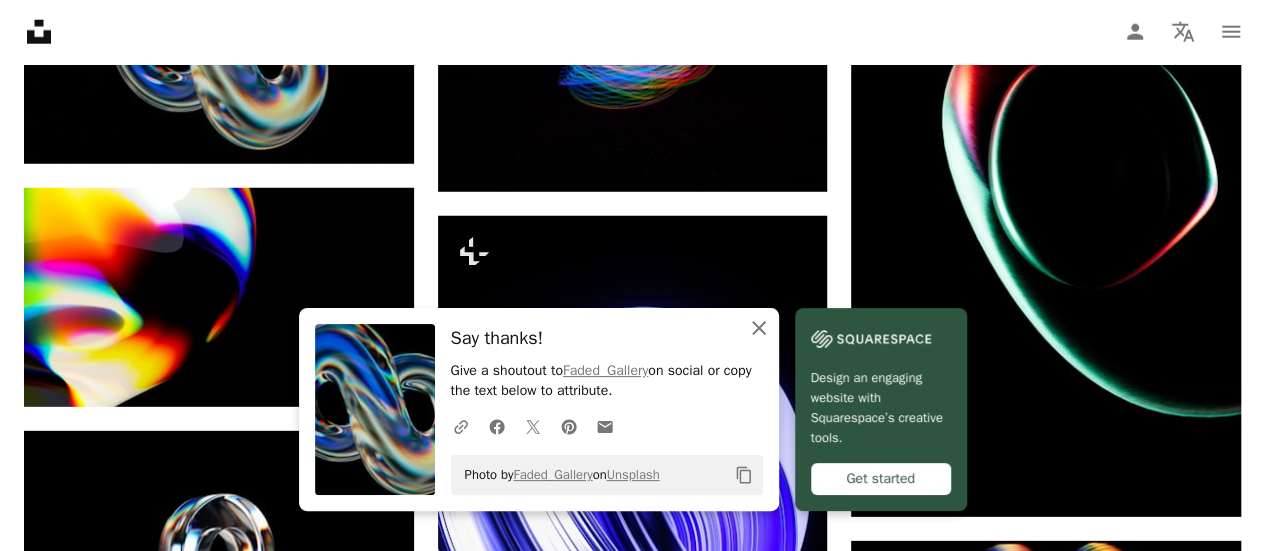 click 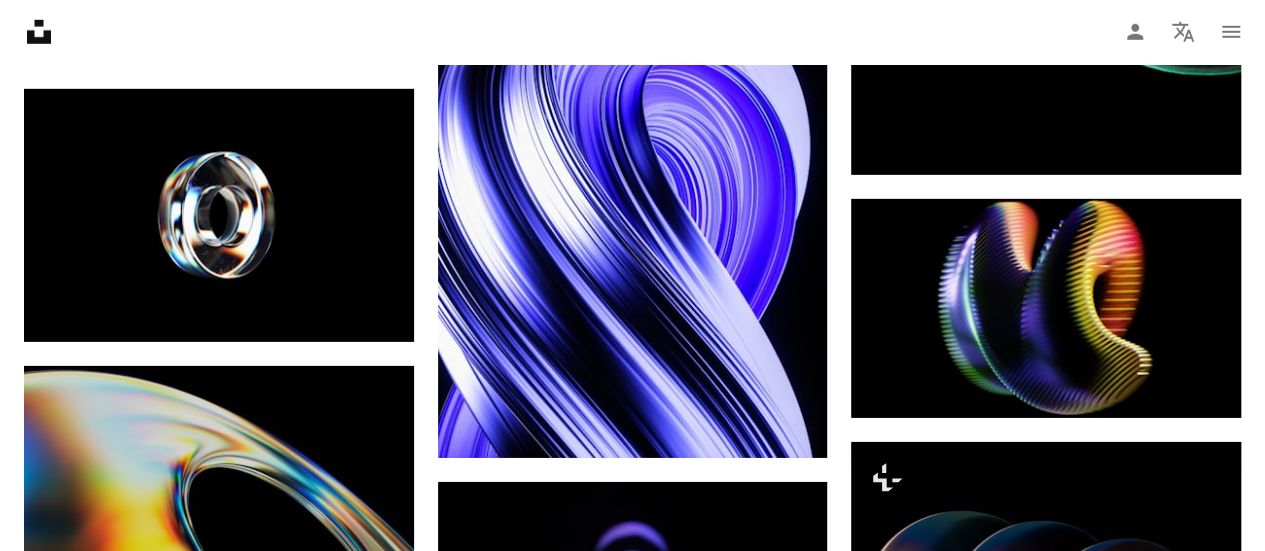 scroll, scrollTop: 3030, scrollLeft: 0, axis: vertical 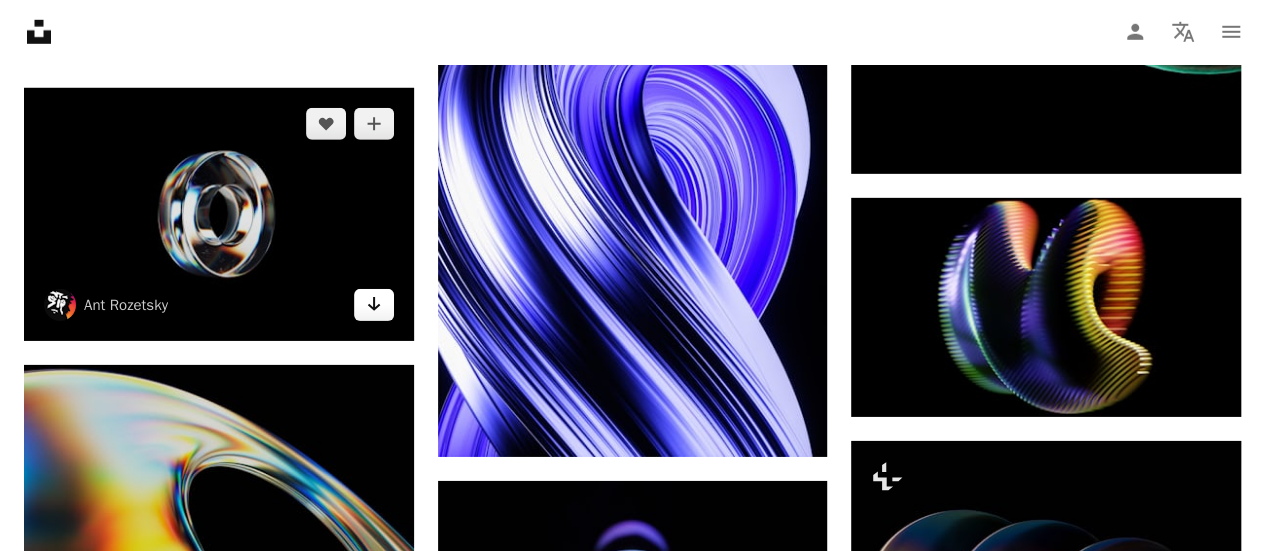 click on "Arrow pointing down" at bounding box center [374, 305] 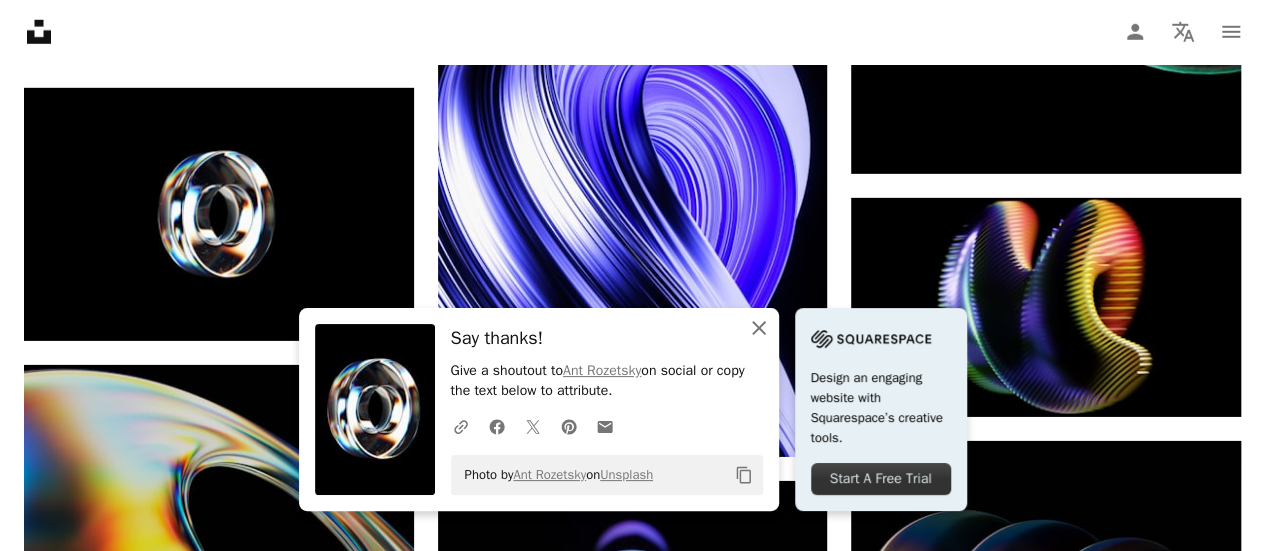 click on "An X shape" 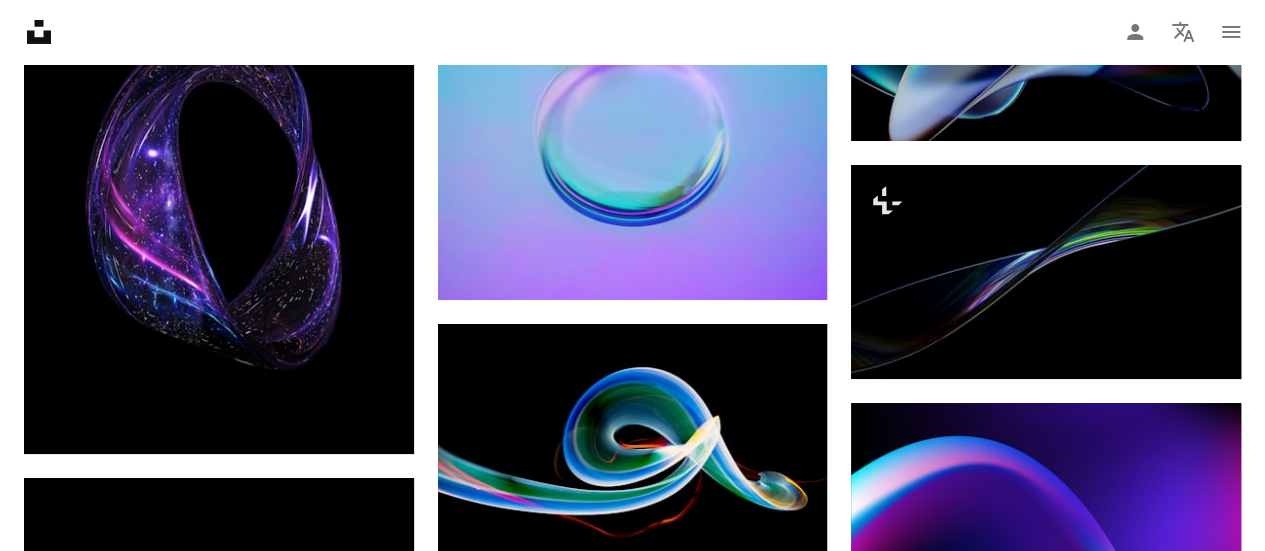 scroll, scrollTop: 7436, scrollLeft: 0, axis: vertical 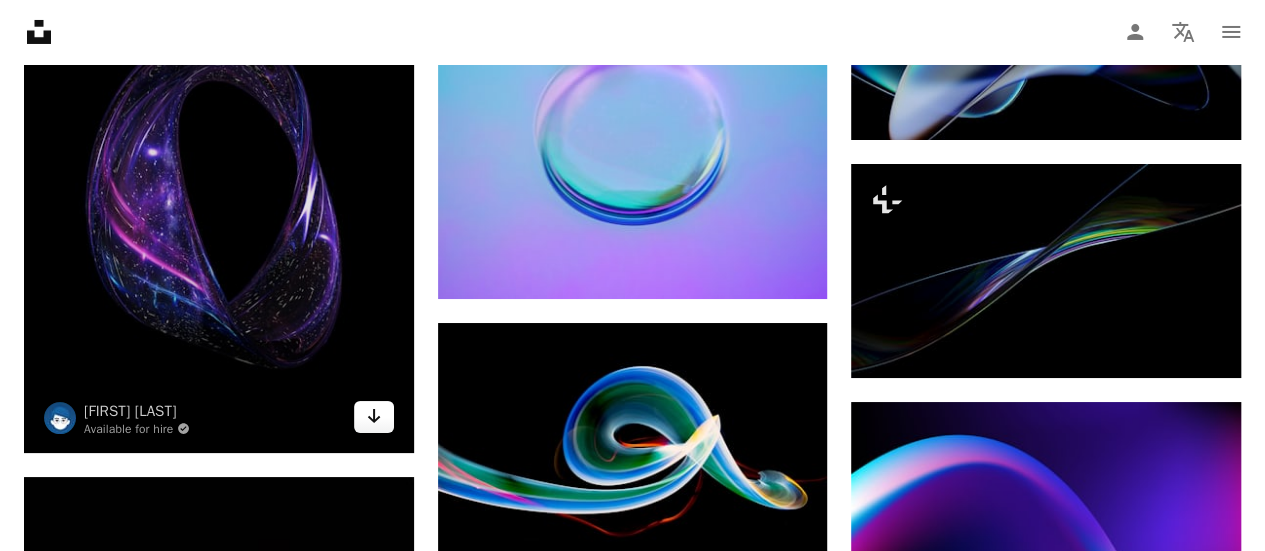 click on "Arrow pointing down" 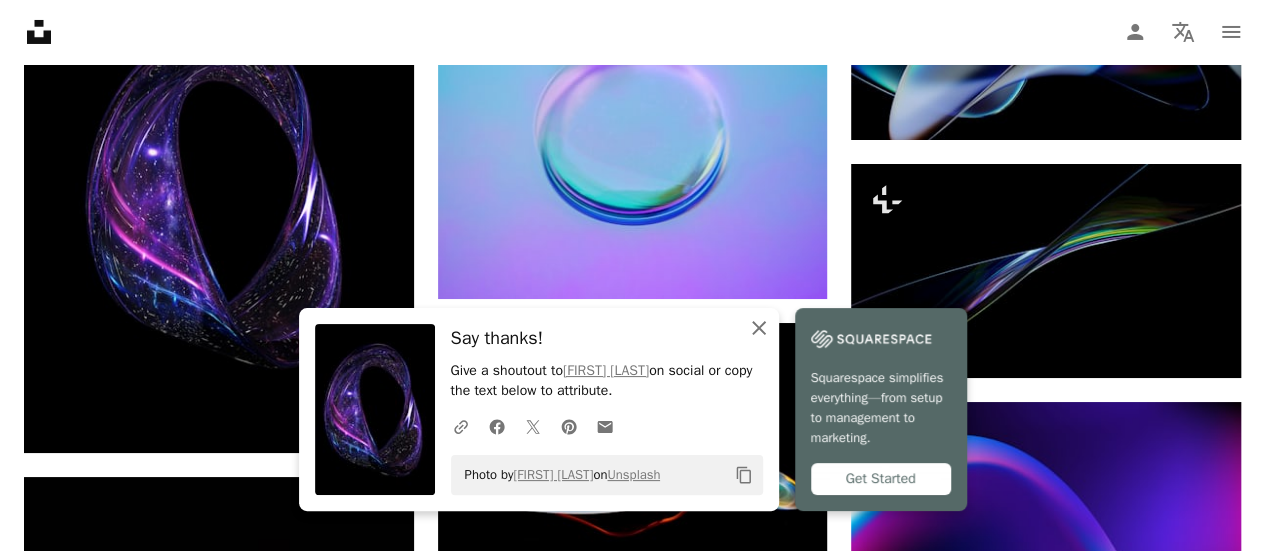 click on "An X shape" 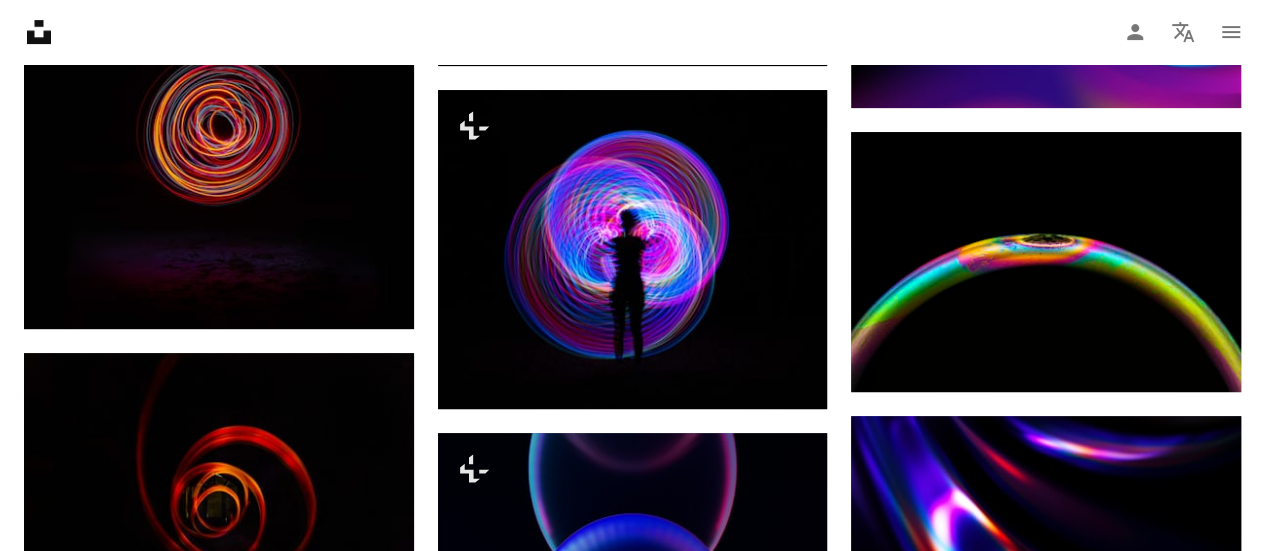 scroll, scrollTop: 7977, scrollLeft: 0, axis: vertical 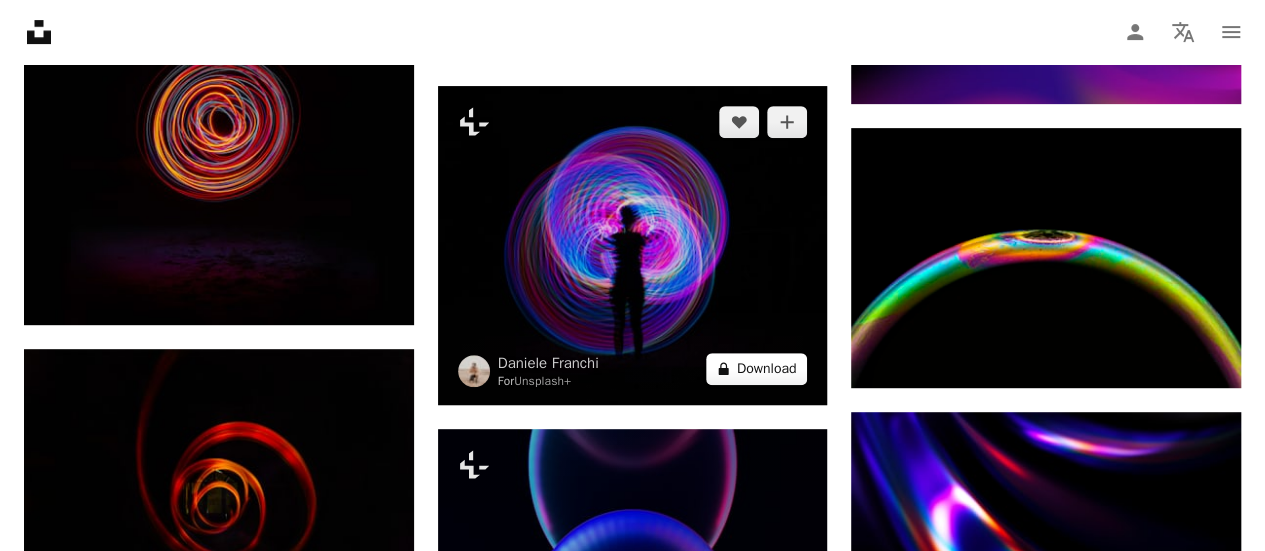 click on "A lock   Download" at bounding box center [757, 369] 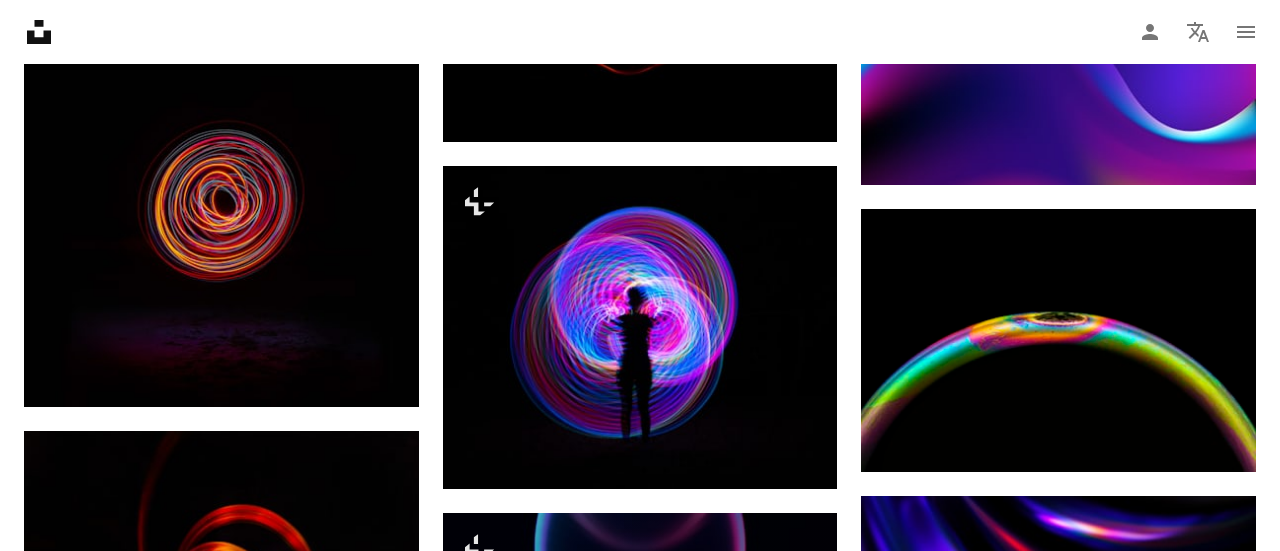 click on "An X shape Premium, ready to use images. Get unlimited access. A plus sign Members-only content added monthly A plus sign Unlimited royalty-free downloads A plus sign Illustrations  New A plus sign Enhanced legal protections yearly 66%  off monthly €12   €4 EUR per month * Get  Unsplash+ * When paid annually, billed upfront  €48 Taxes where applicable. Renews automatically. Cancel anytime." at bounding box center [640, 2673] 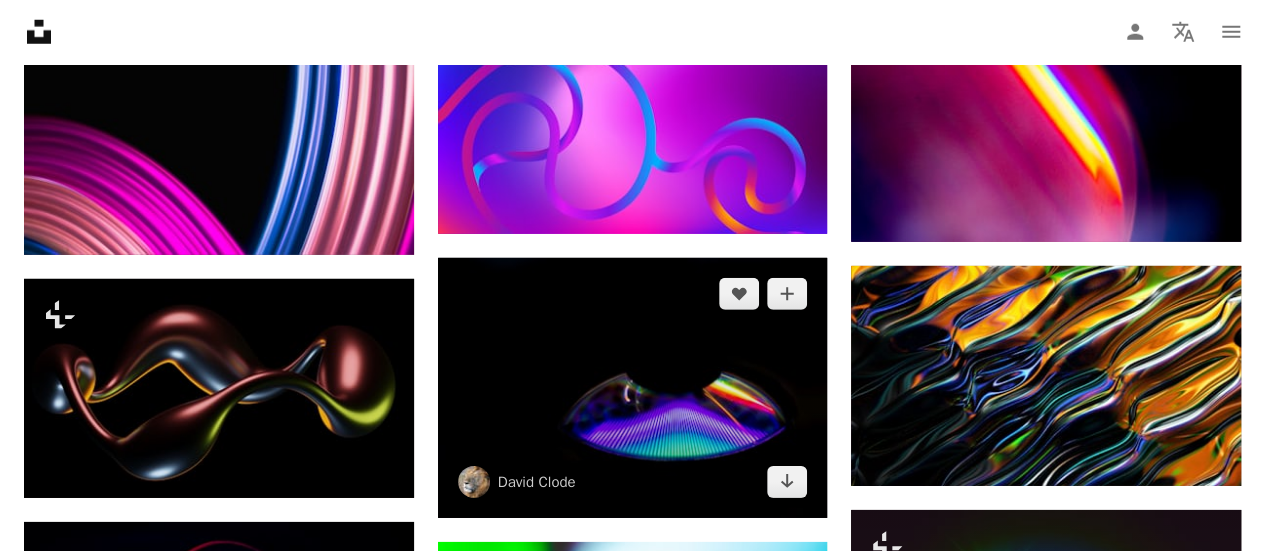 scroll, scrollTop: 10685, scrollLeft: 0, axis: vertical 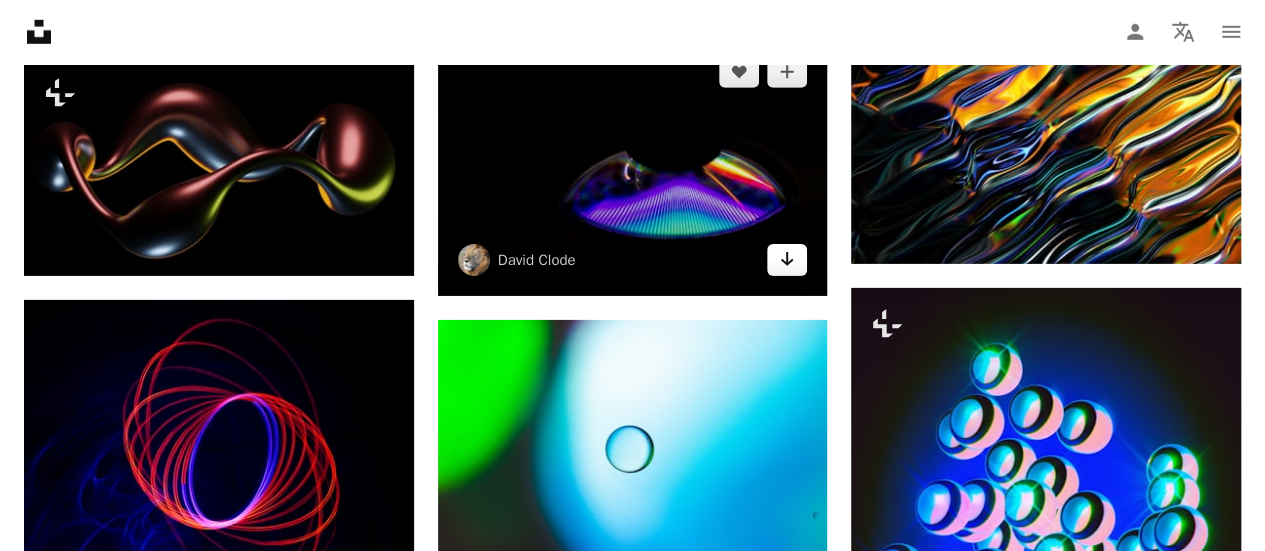 click on "Arrow pointing down" 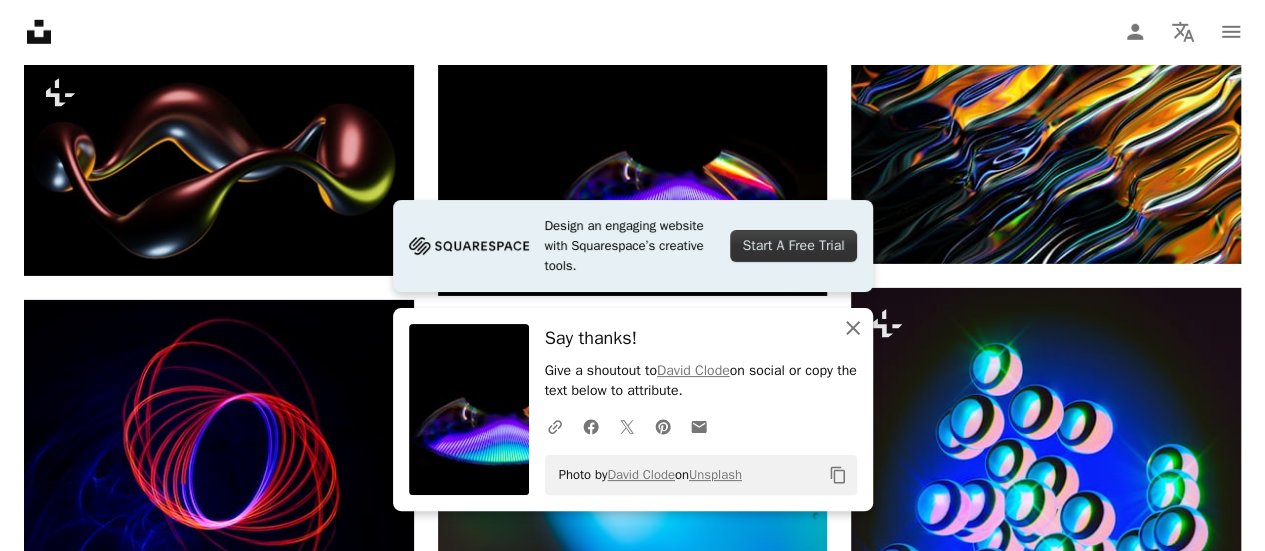 click on "An X shape" 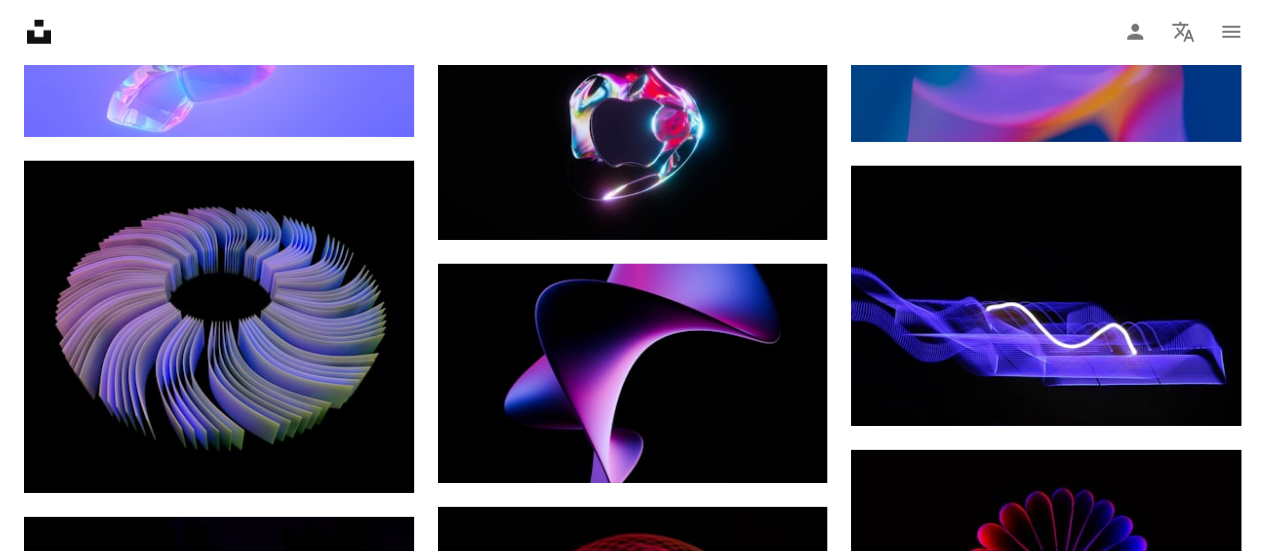 scroll, scrollTop: 14257, scrollLeft: 0, axis: vertical 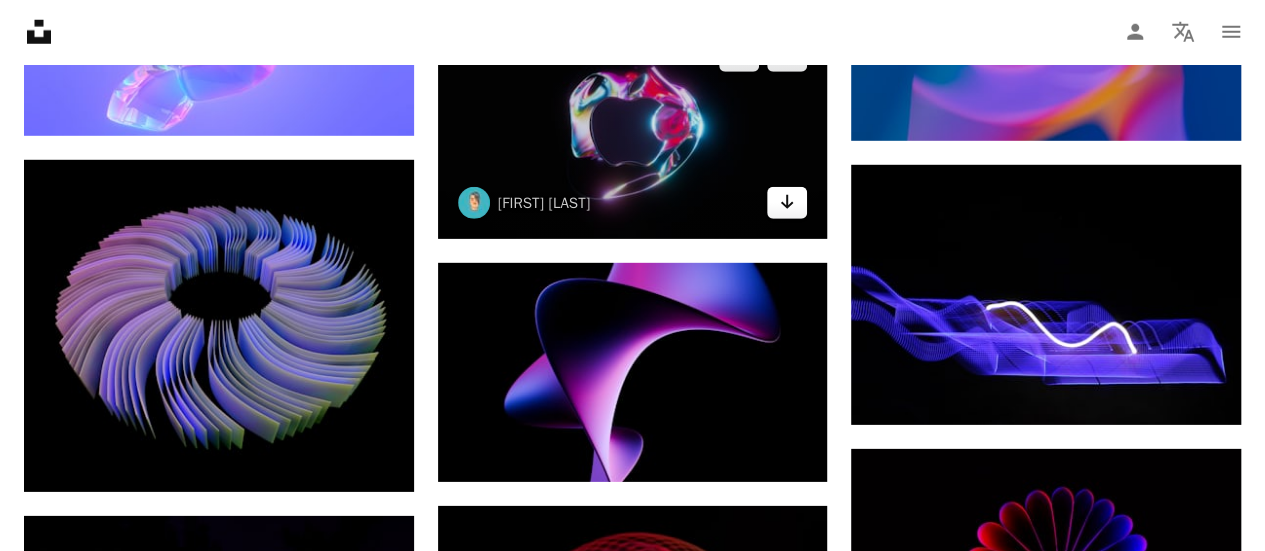 click on "Arrow pointing down" 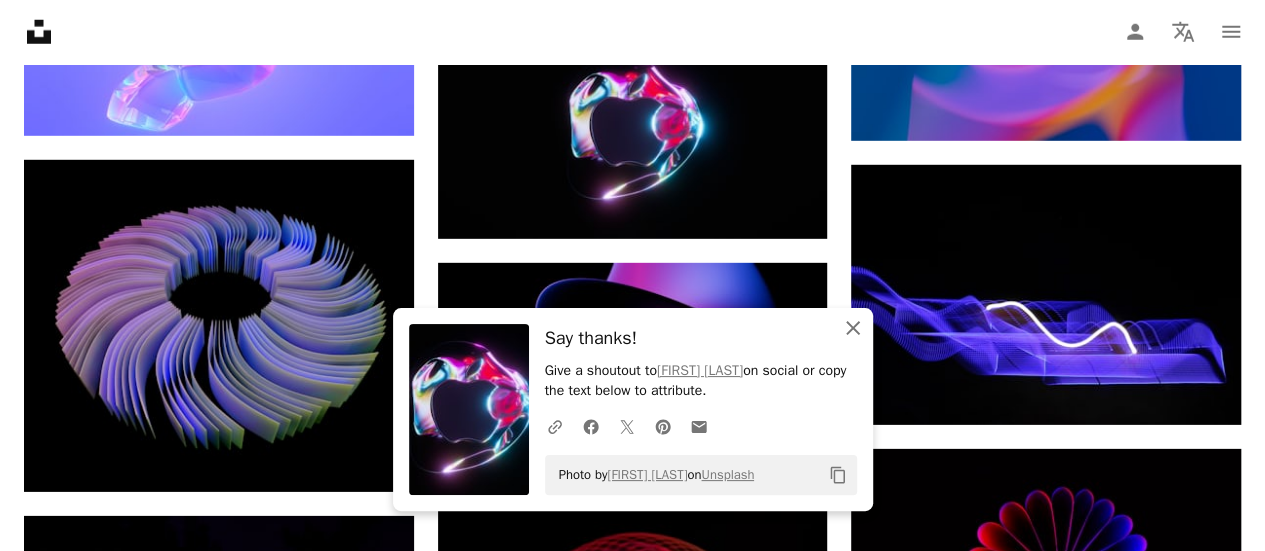 click on "An X shape" 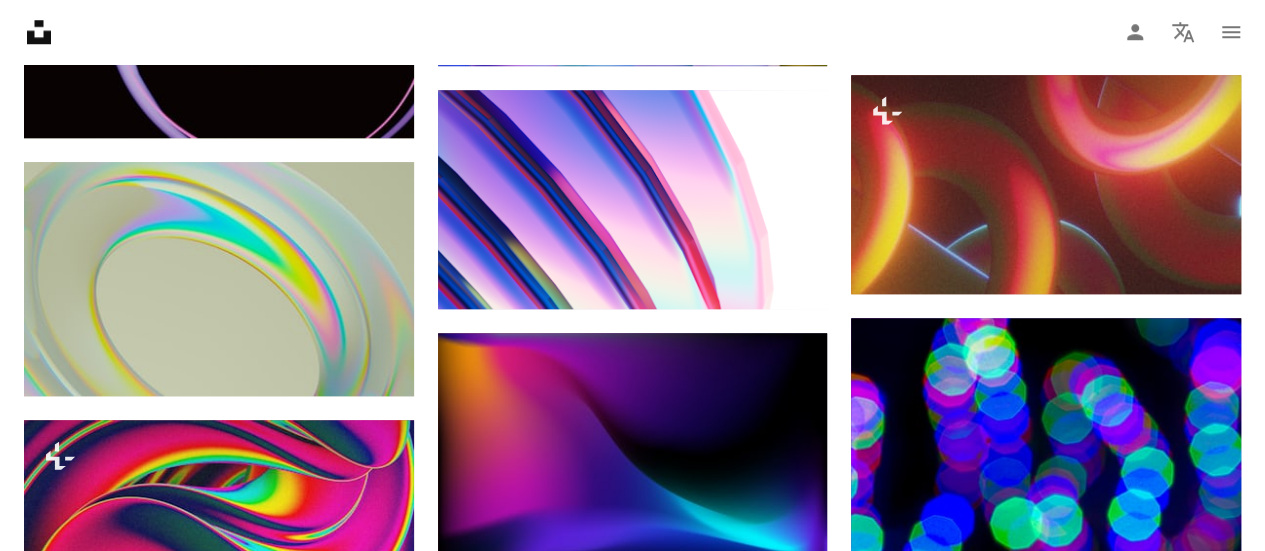 scroll, scrollTop: 39335, scrollLeft: 0, axis: vertical 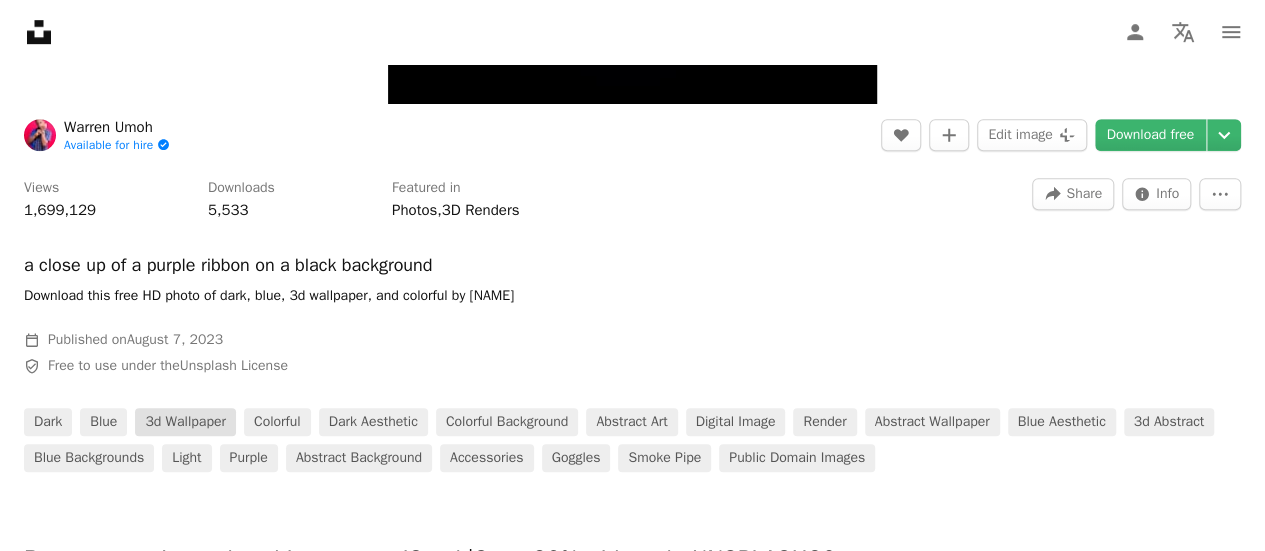 click on "3d wallpaper" at bounding box center [185, 422] 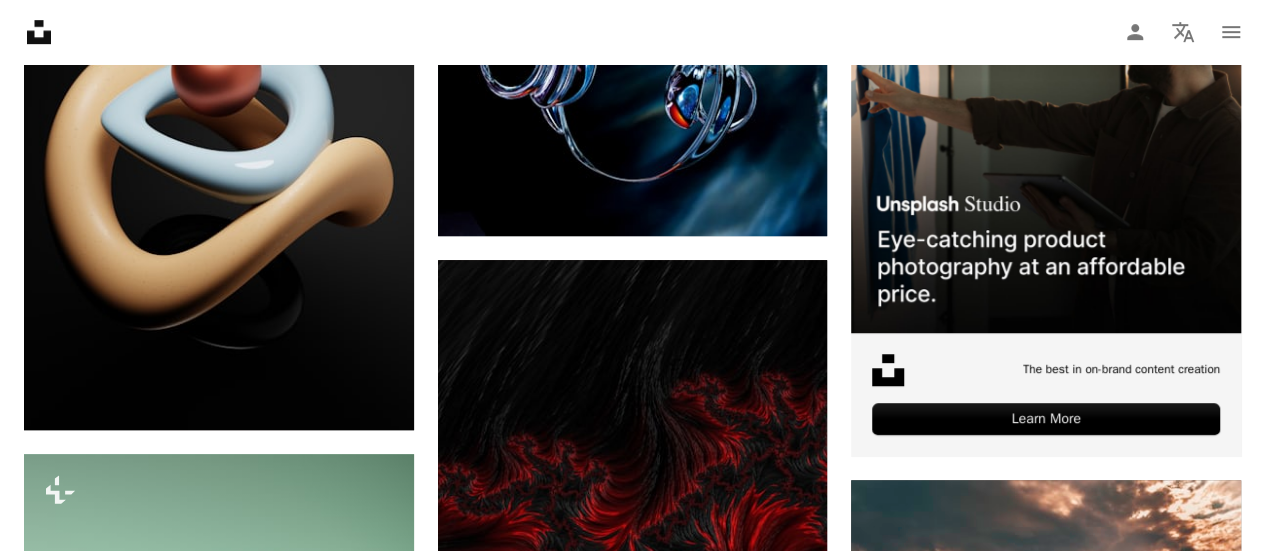 scroll, scrollTop: 0, scrollLeft: 0, axis: both 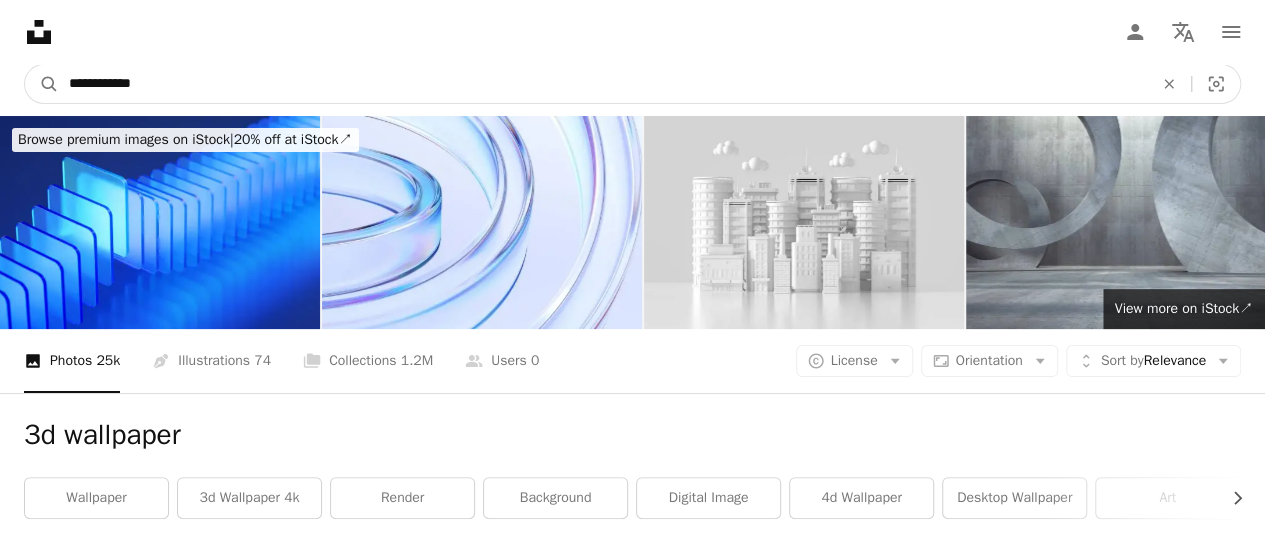 click on "**********" at bounding box center (603, 84) 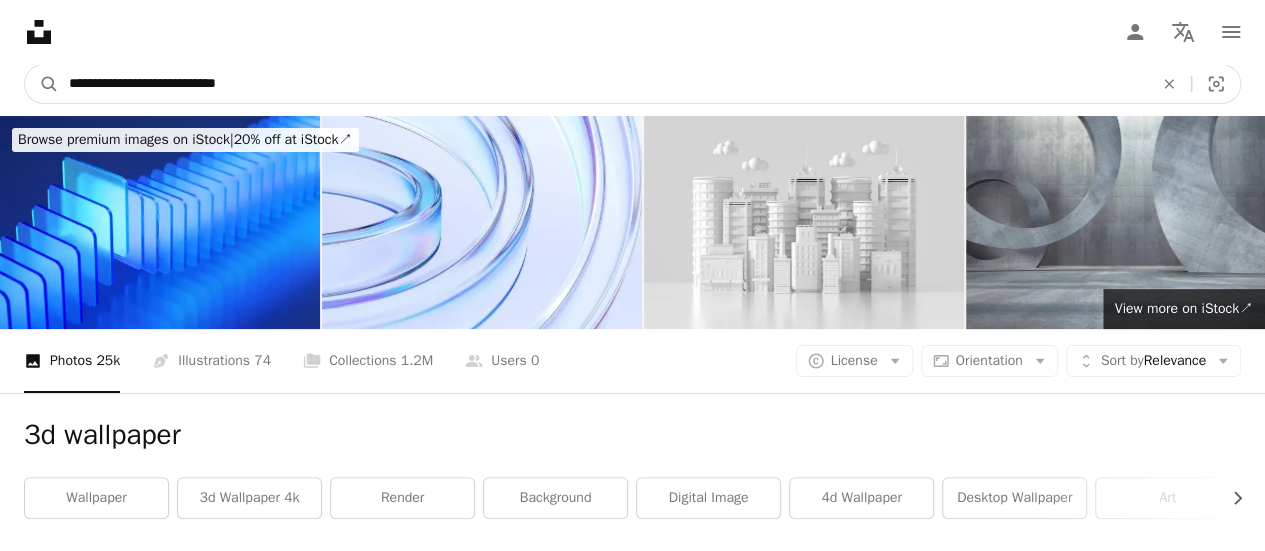 click on "**********" at bounding box center (603, 84) 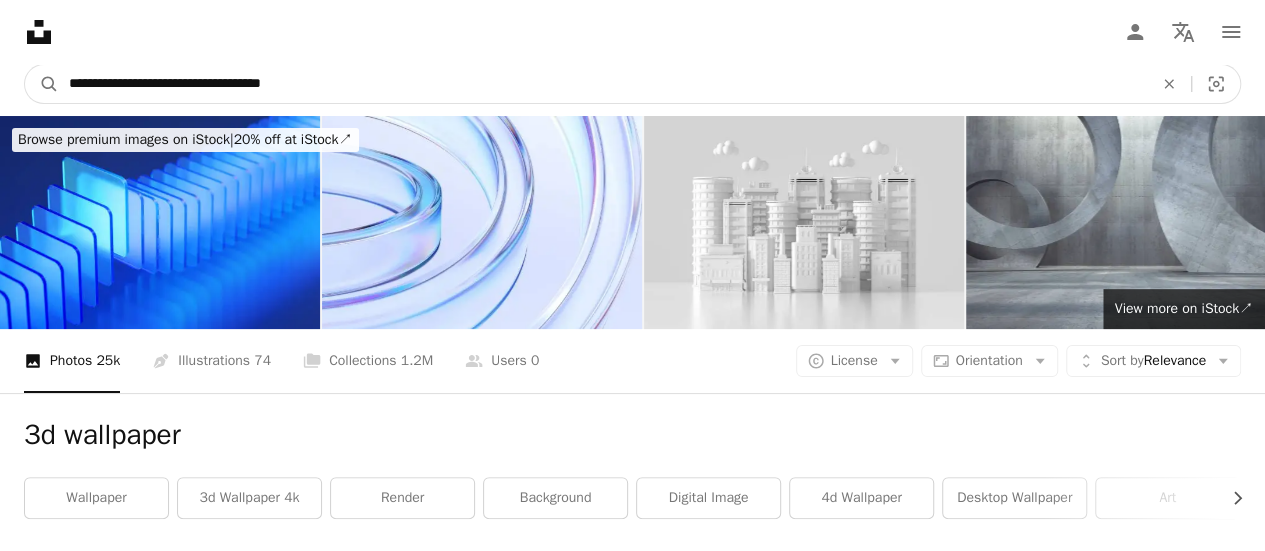 type on "**********" 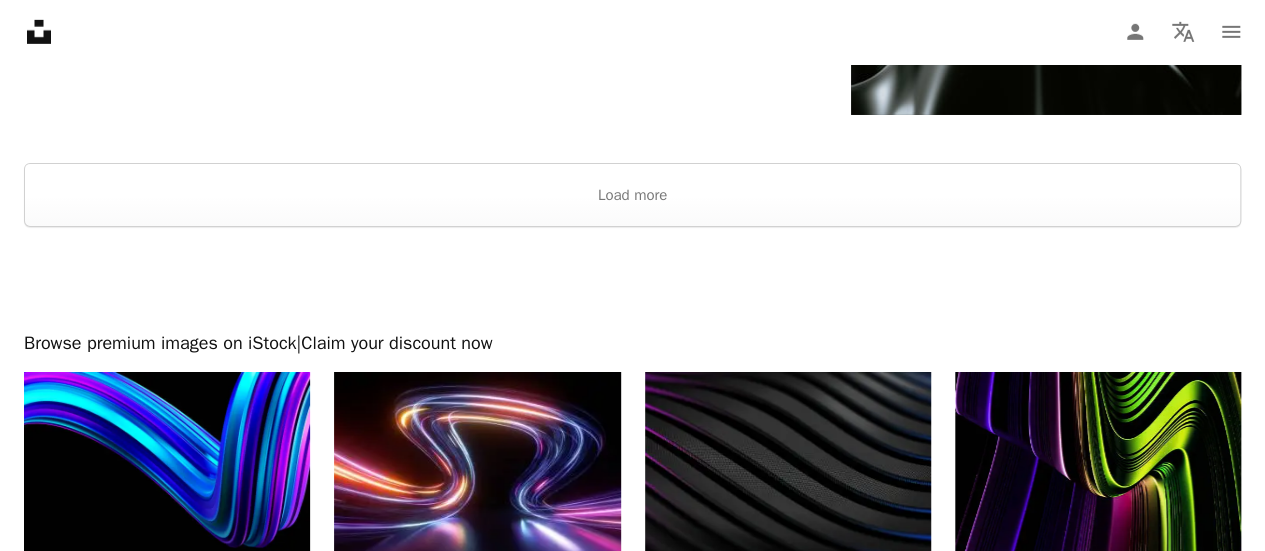 scroll, scrollTop: 3241, scrollLeft: 0, axis: vertical 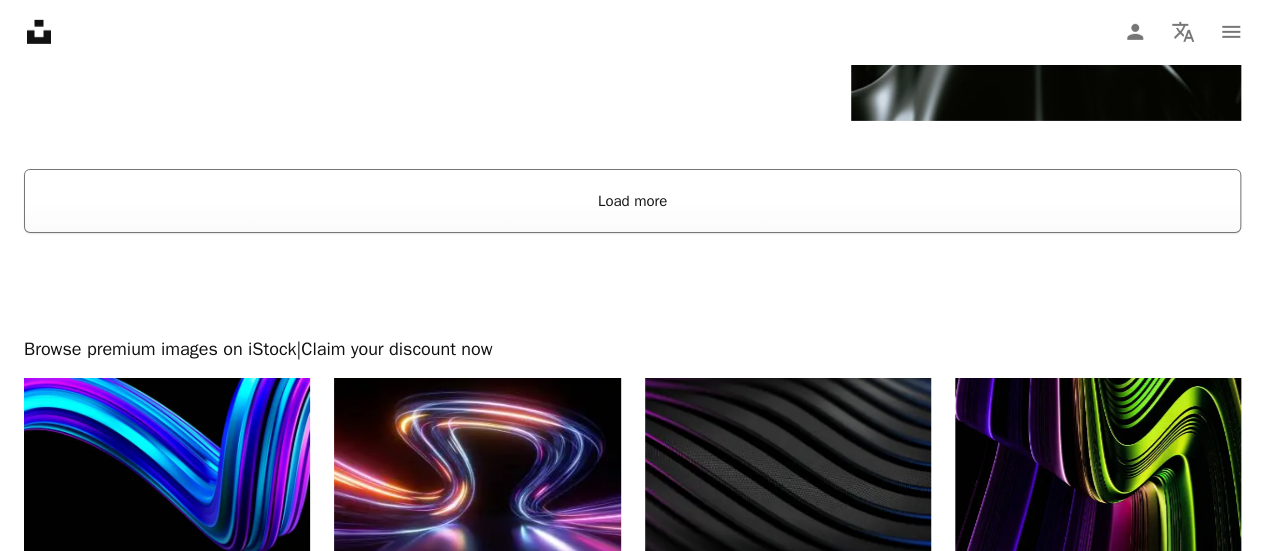 click on "Load more" at bounding box center [632, 201] 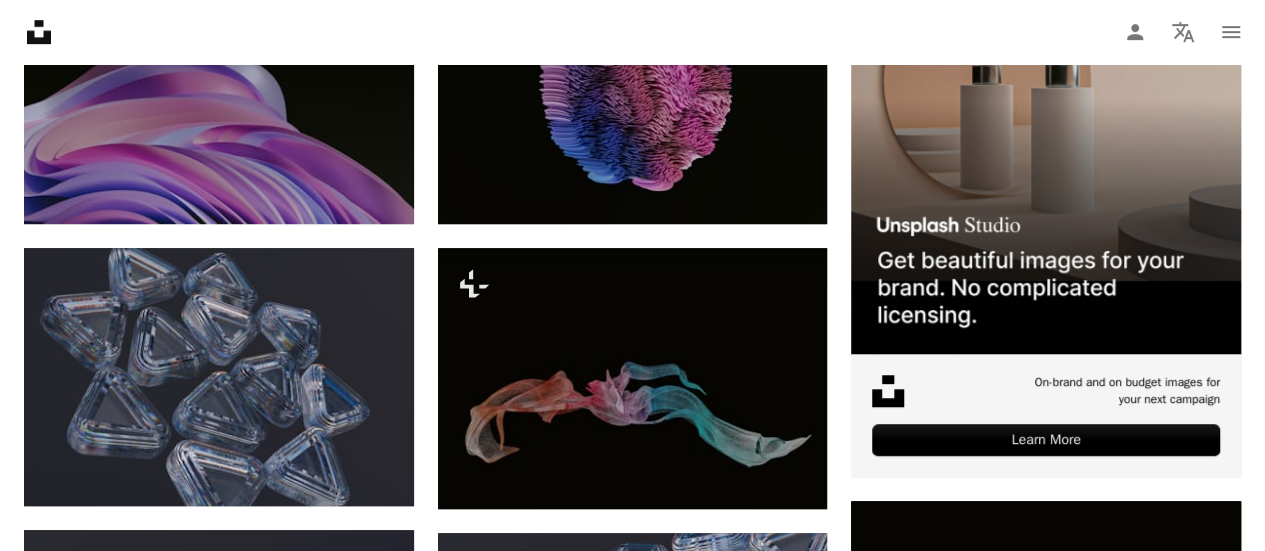scroll, scrollTop: 0, scrollLeft: 0, axis: both 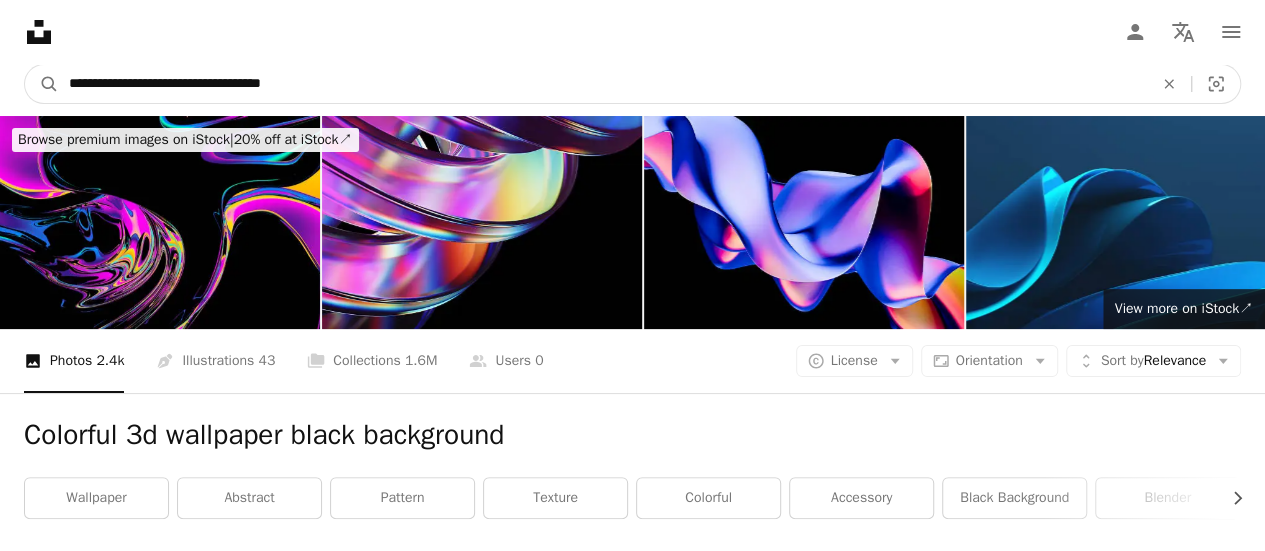drag, startPoint x: 135, startPoint y: 85, endPoint x: 120, endPoint y: 84, distance: 15.033297 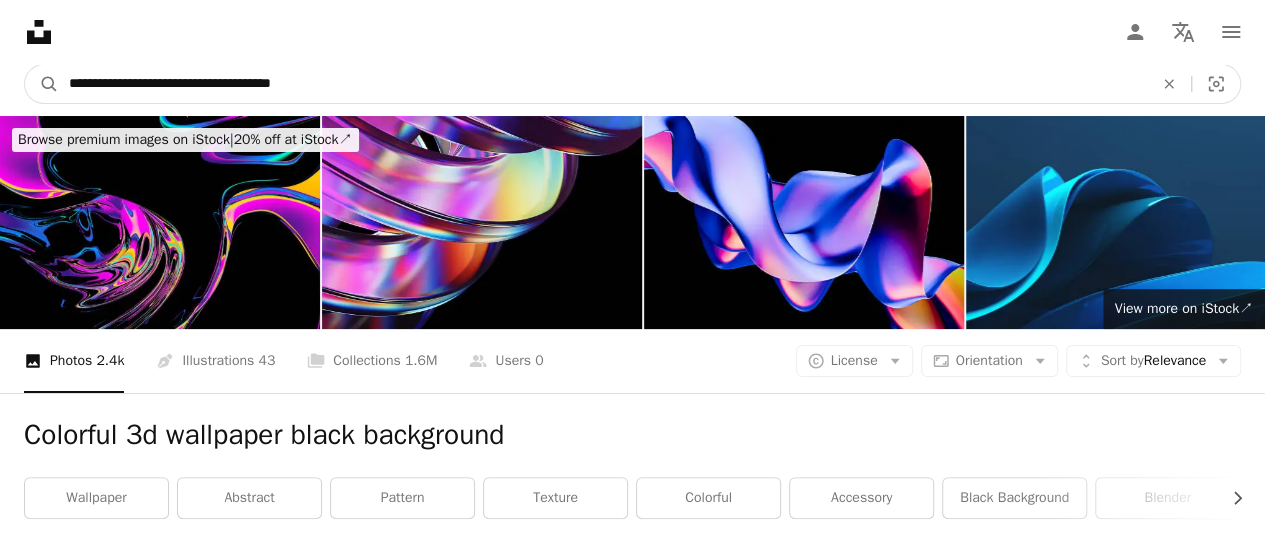type on "**********" 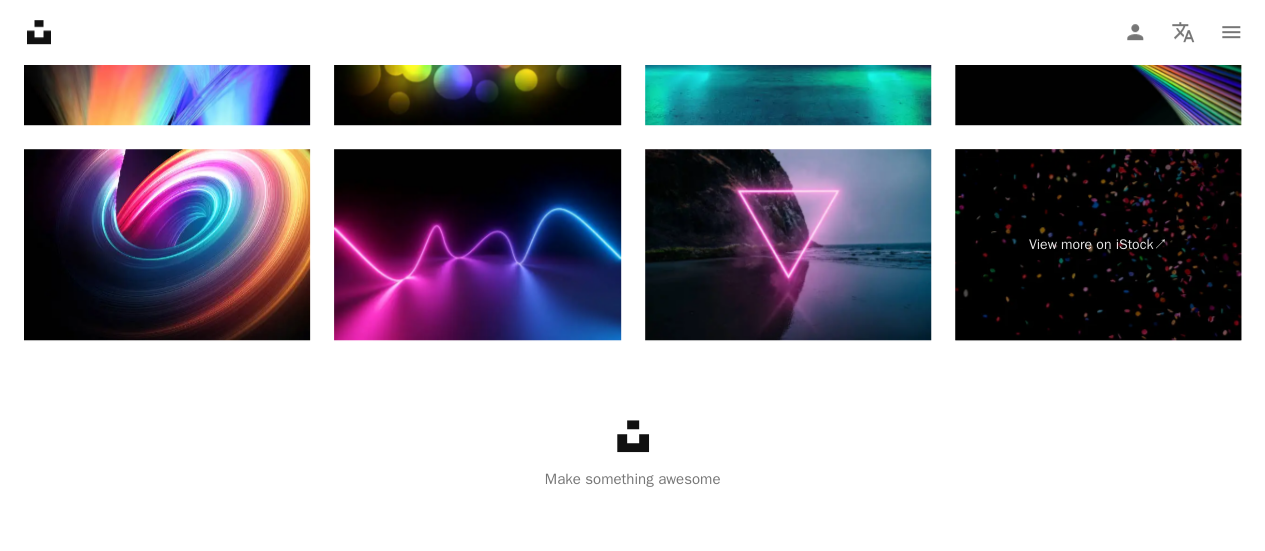 scroll, scrollTop: 4492, scrollLeft: 0, axis: vertical 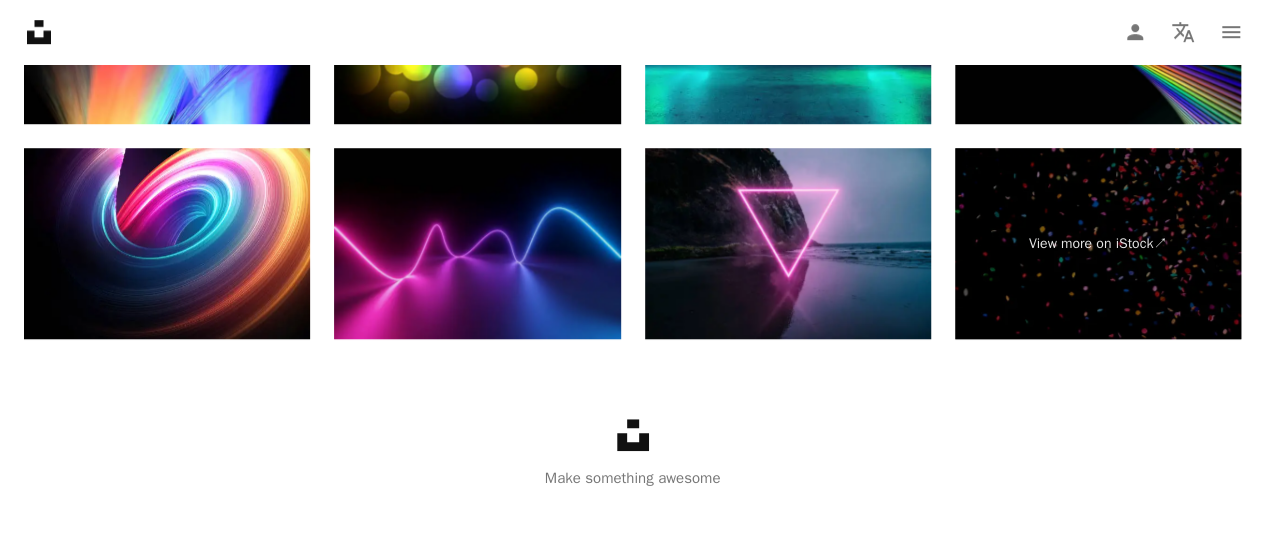 click at bounding box center (477, 243) 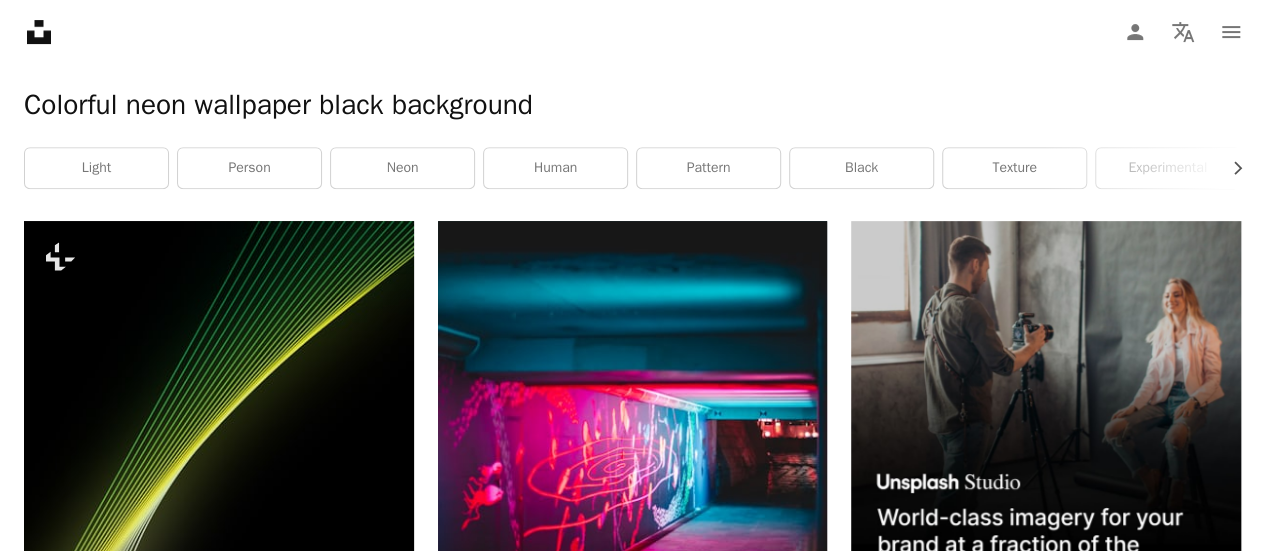 scroll, scrollTop: 331, scrollLeft: 0, axis: vertical 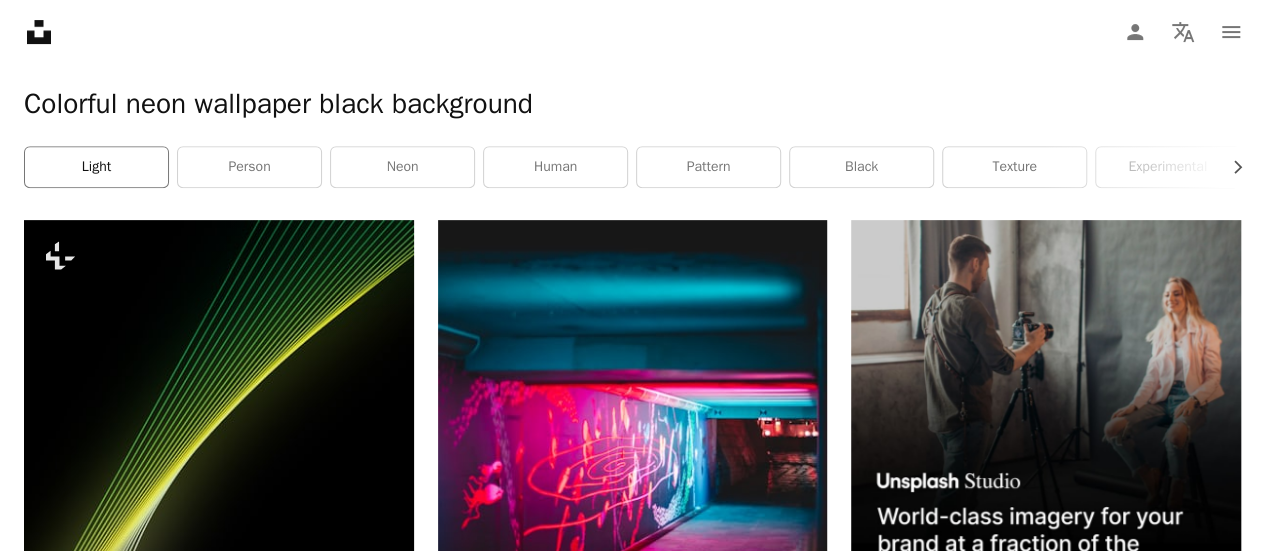 click on "light" at bounding box center (96, 167) 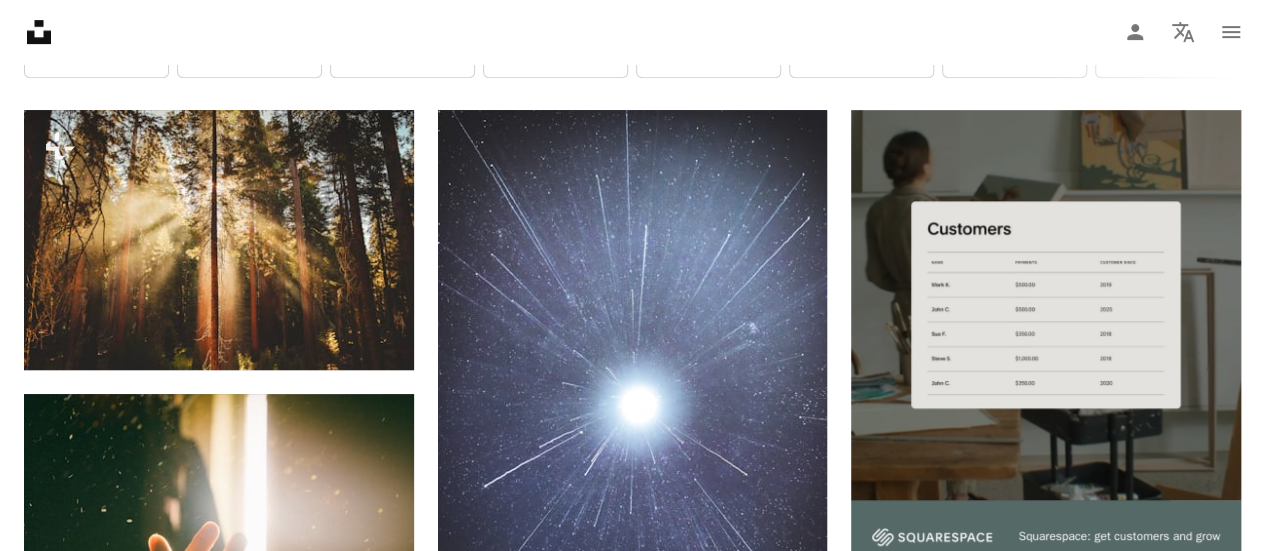 scroll, scrollTop: 0, scrollLeft: 0, axis: both 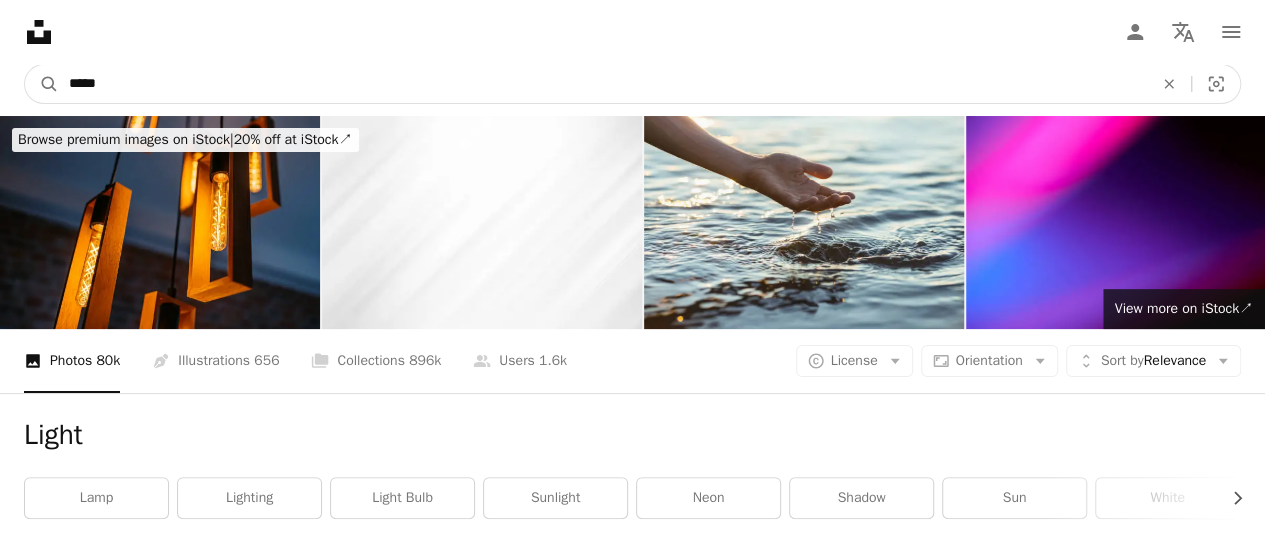 drag, startPoint x: 142, startPoint y: 87, endPoint x: 0, endPoint y: 55, distance: 145.56099 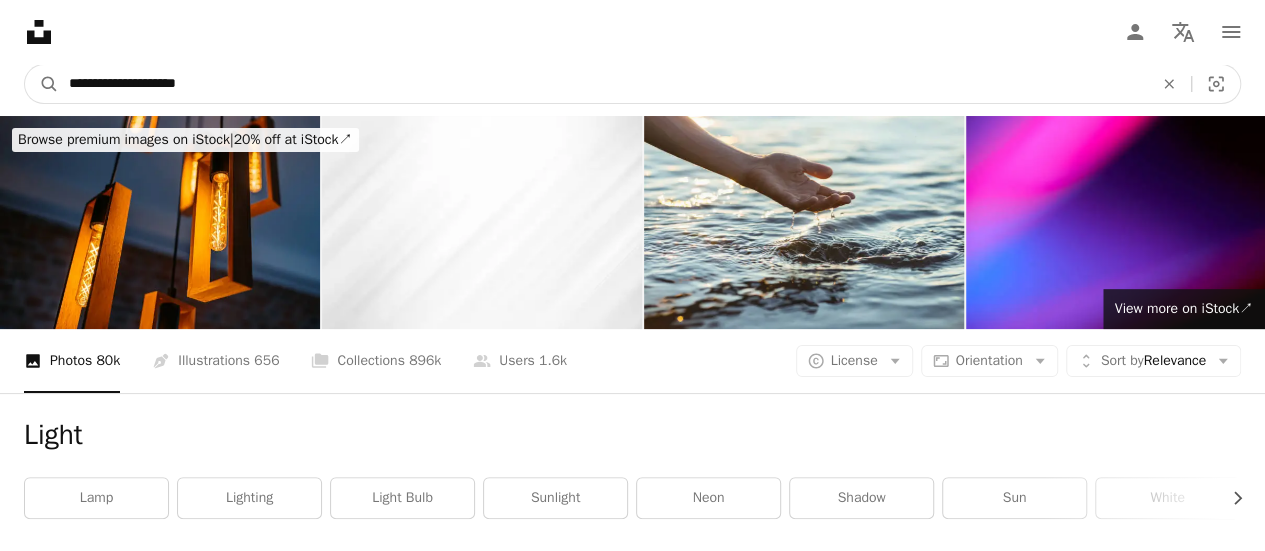type on "**********" 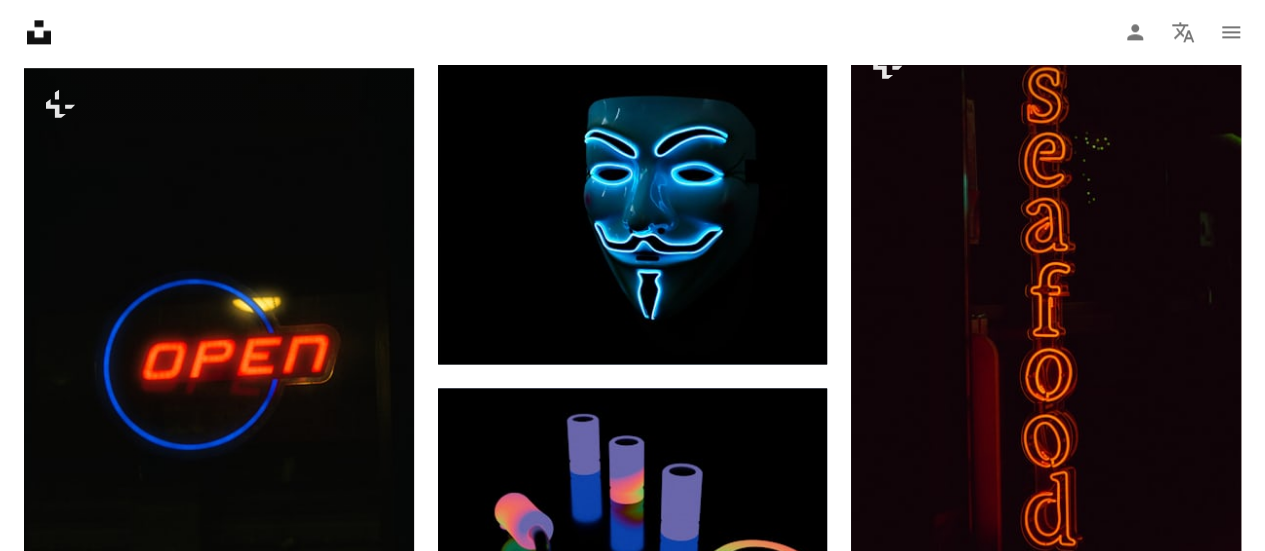 scroll, scrollTop: 1377, scrollLeft: 0, axis: vertical 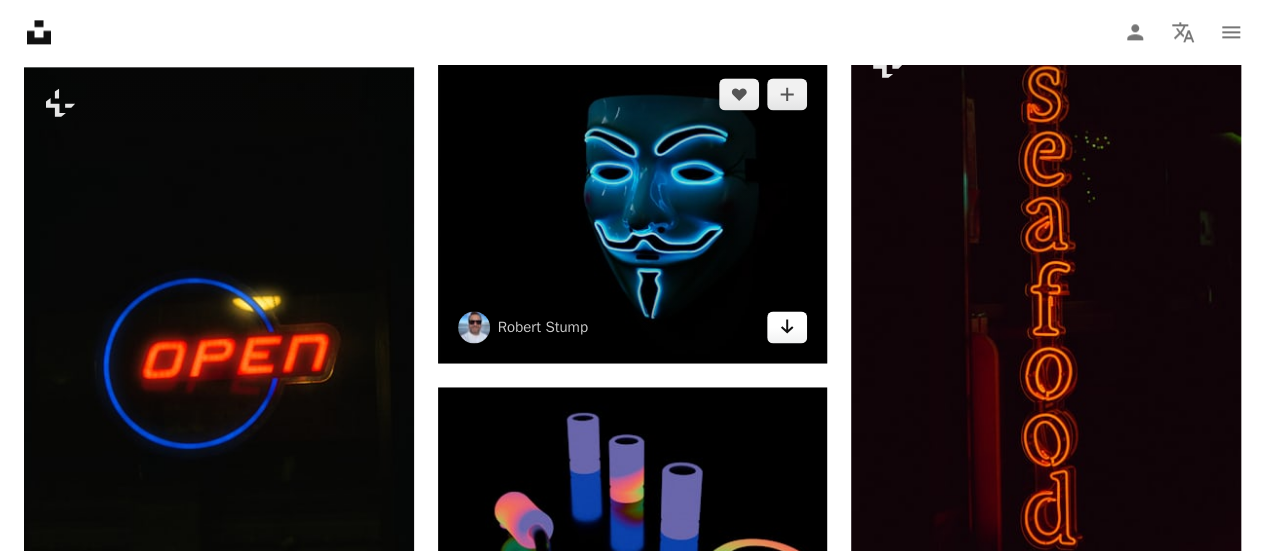 click on "Arrow pointing down" 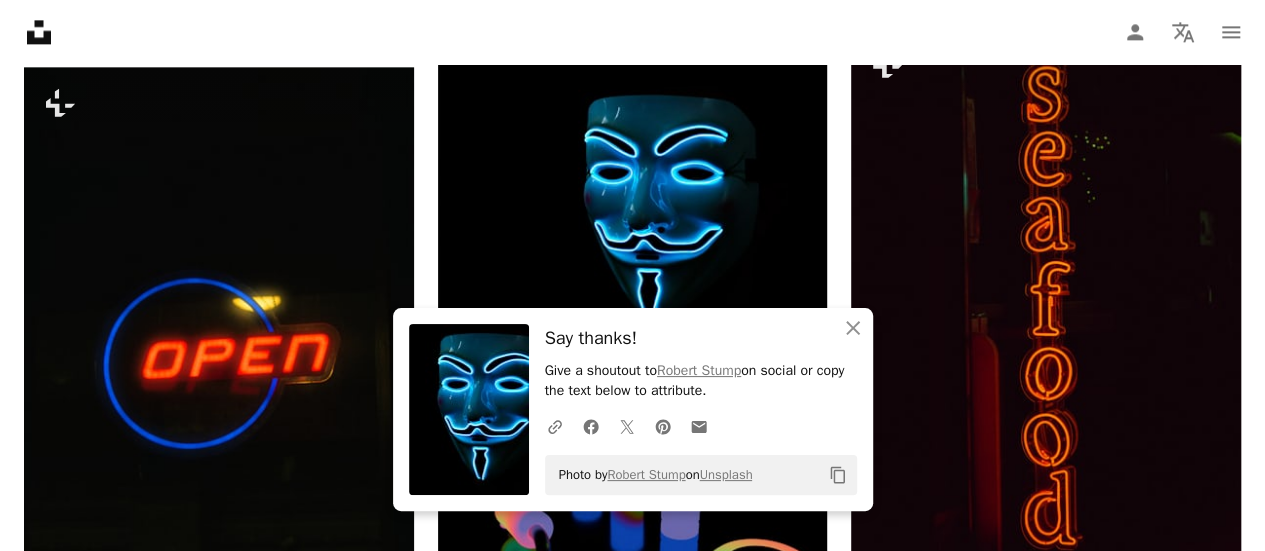 click on "[FIRST] [LAST]" at bounding box center (632, 736) 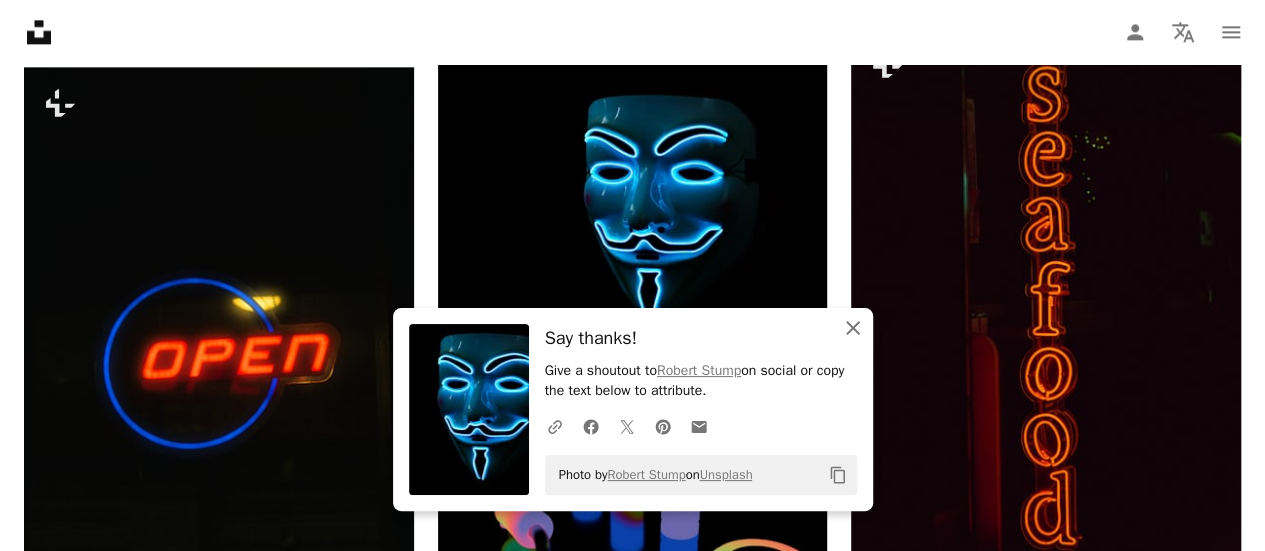 click on "An X shape" 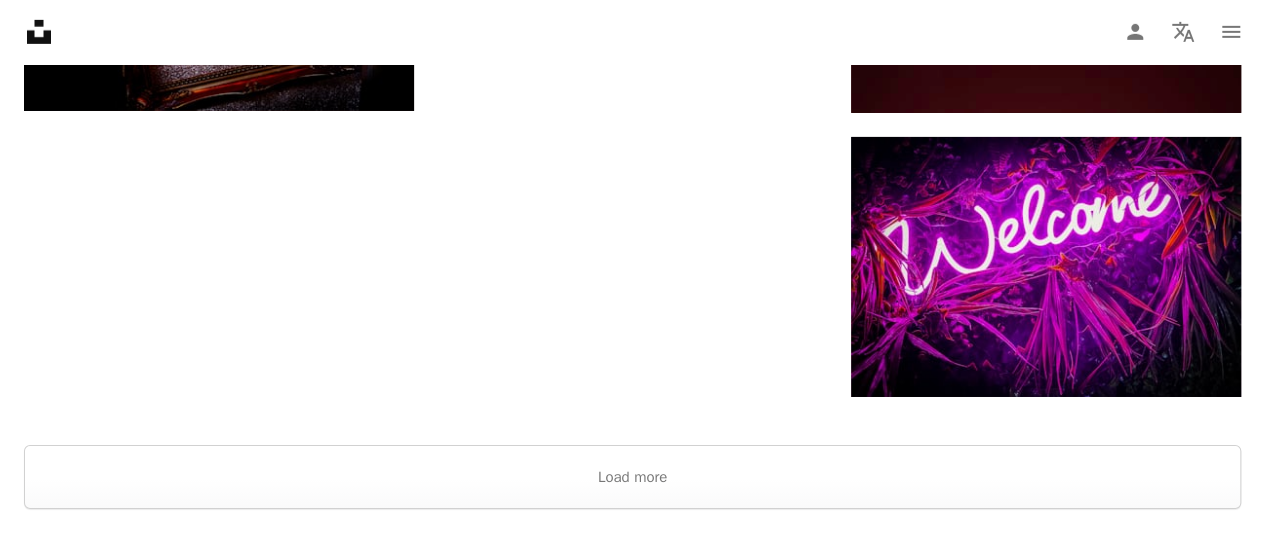 scroll, scrollTop: 3281, scrollLeft: 0, axis: vertical 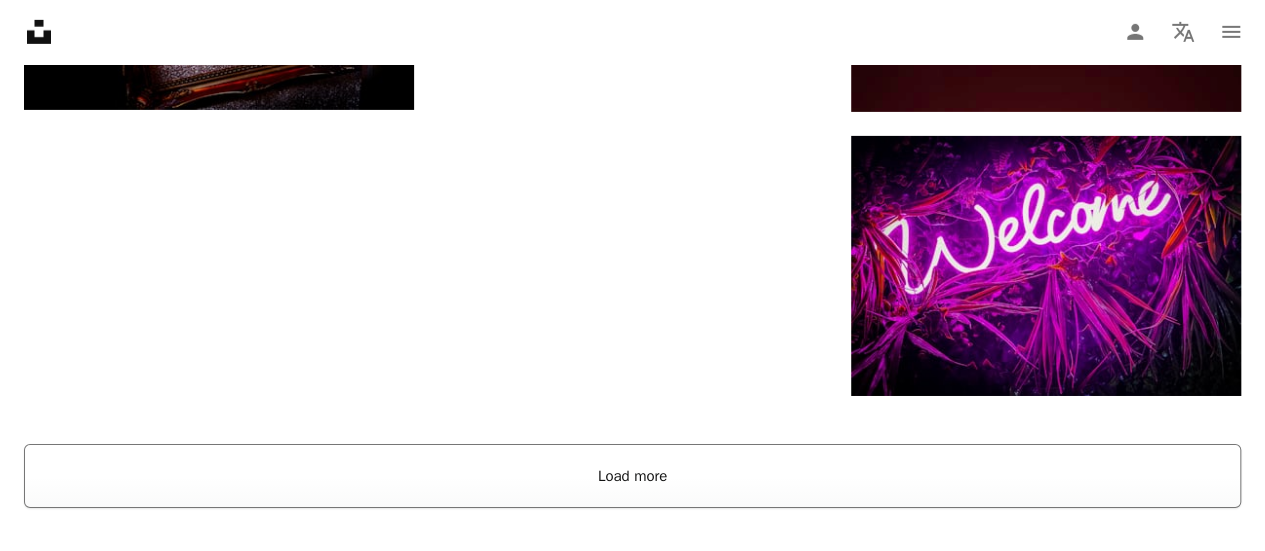 click on "Load more" at bounding box center (632, 476) 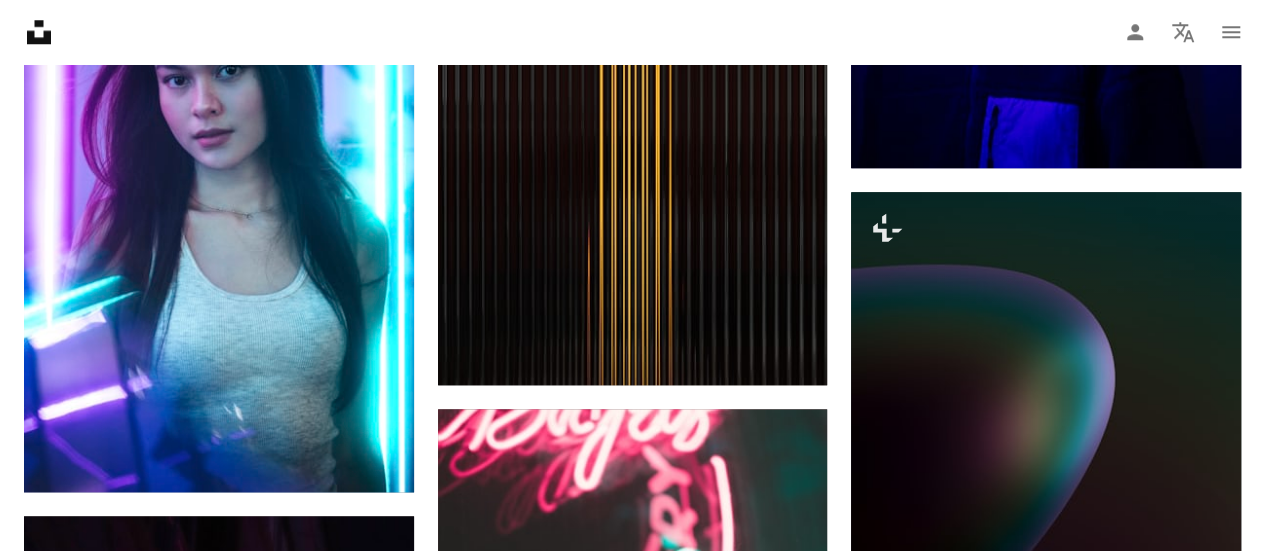 scroll, scrollTop: 19956, scrollLeft: 0, axis: vertical 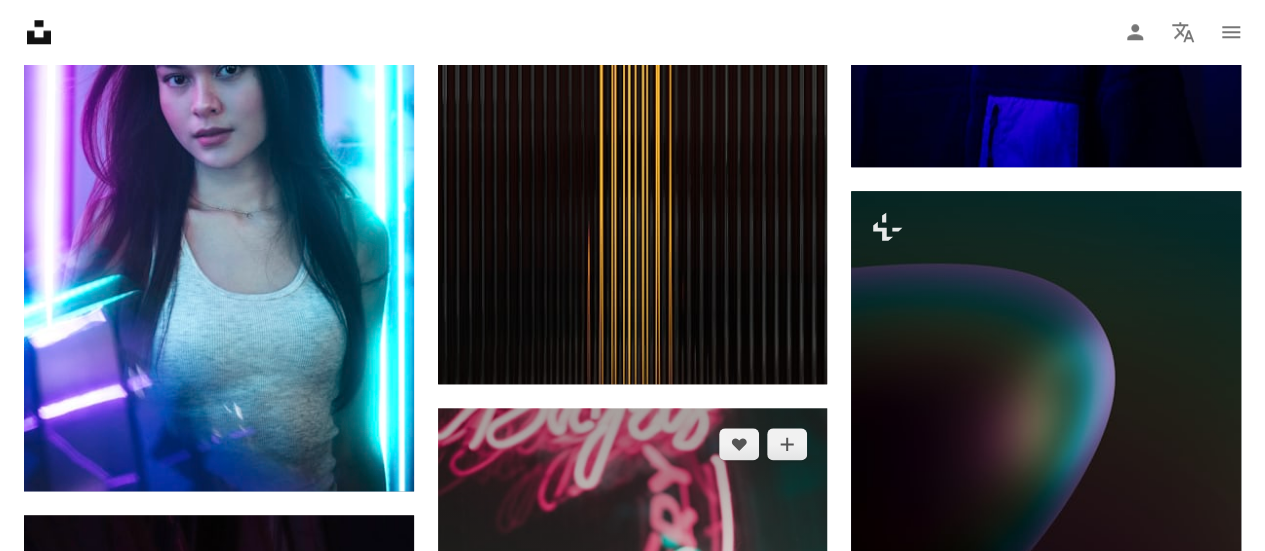 click at bounding box center [633, 651] 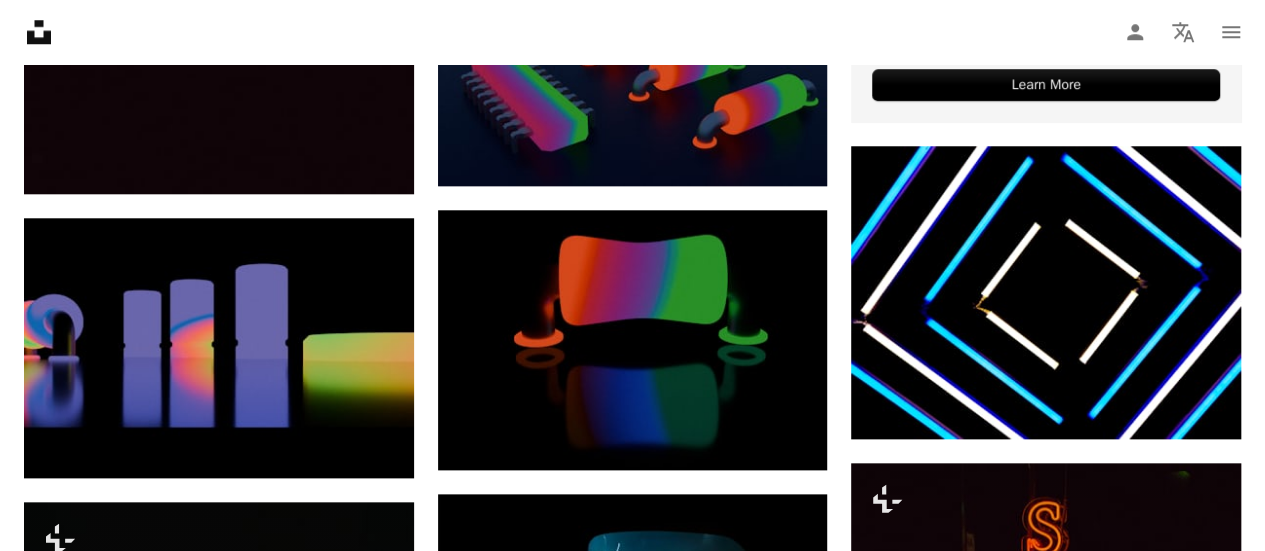 scroll, scrollTop: 0, scrollLeft: 0, axis: both 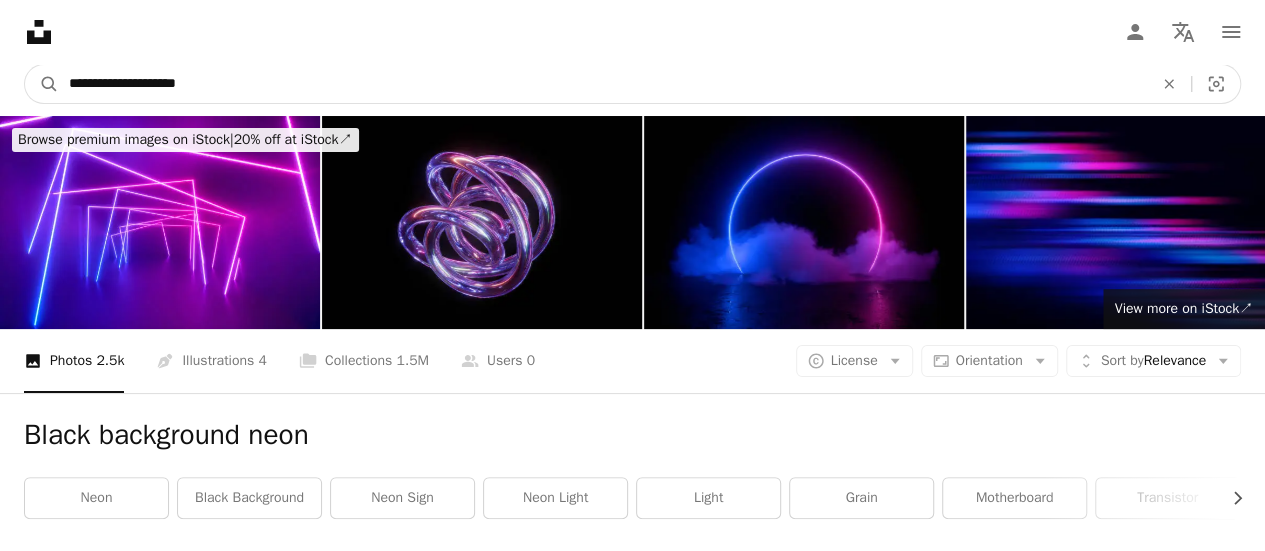 click on "**********" at bounding box center [603, 84] 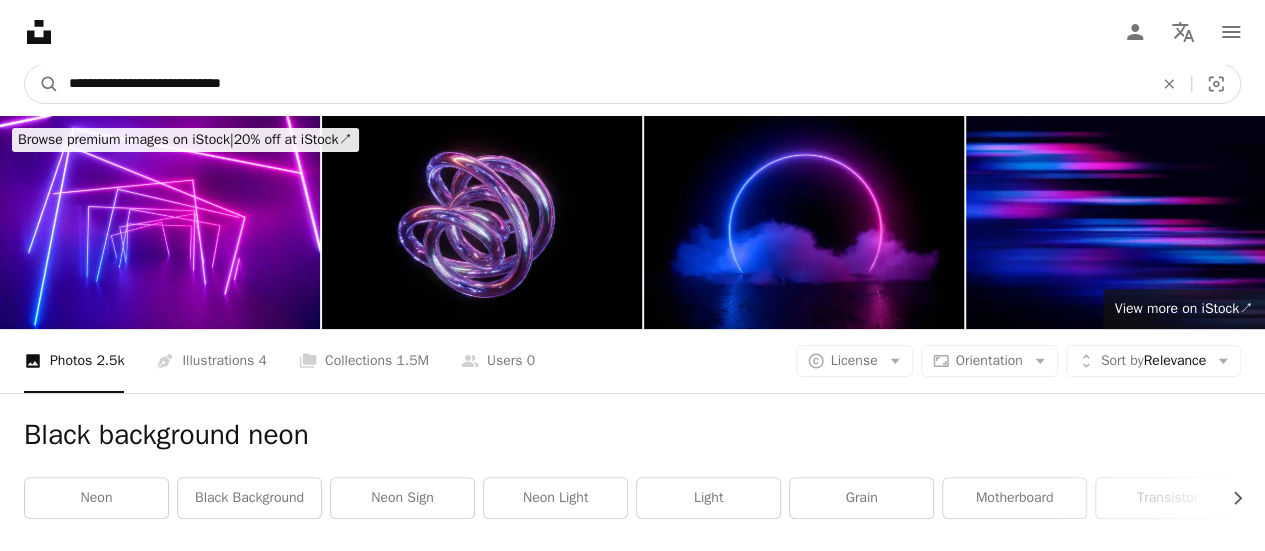 type on "**********" 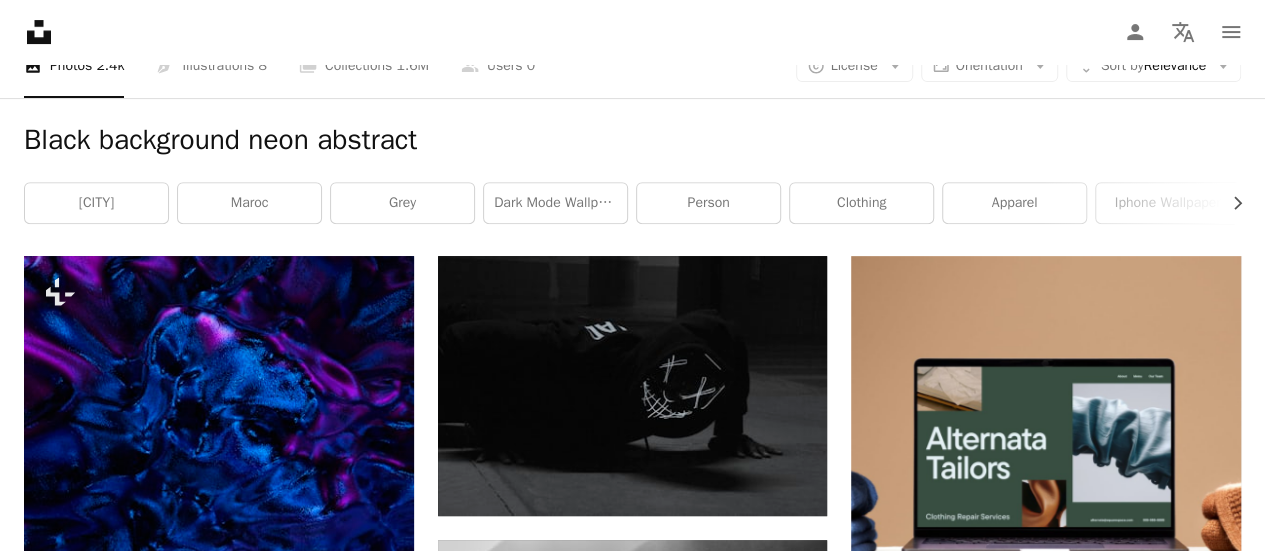 scroll, scrollTop: 0, scrollLeft: 0, axis: both 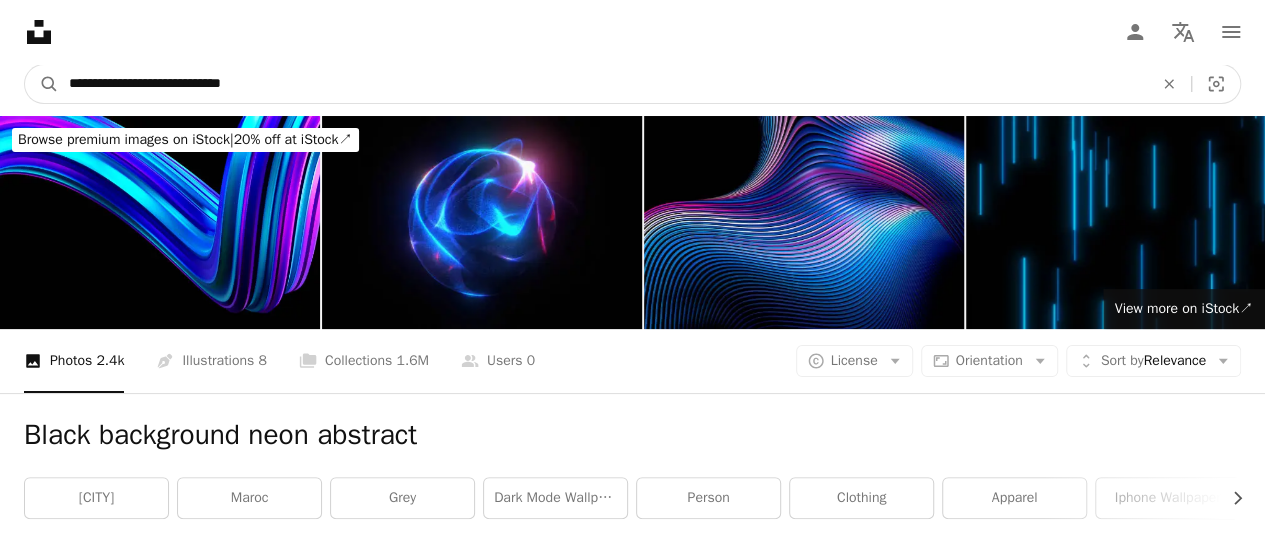 drag, startPoint x: 182, startPoint y: 82, endPoint x: 0, endPoint y: 127, distance: 187.48067 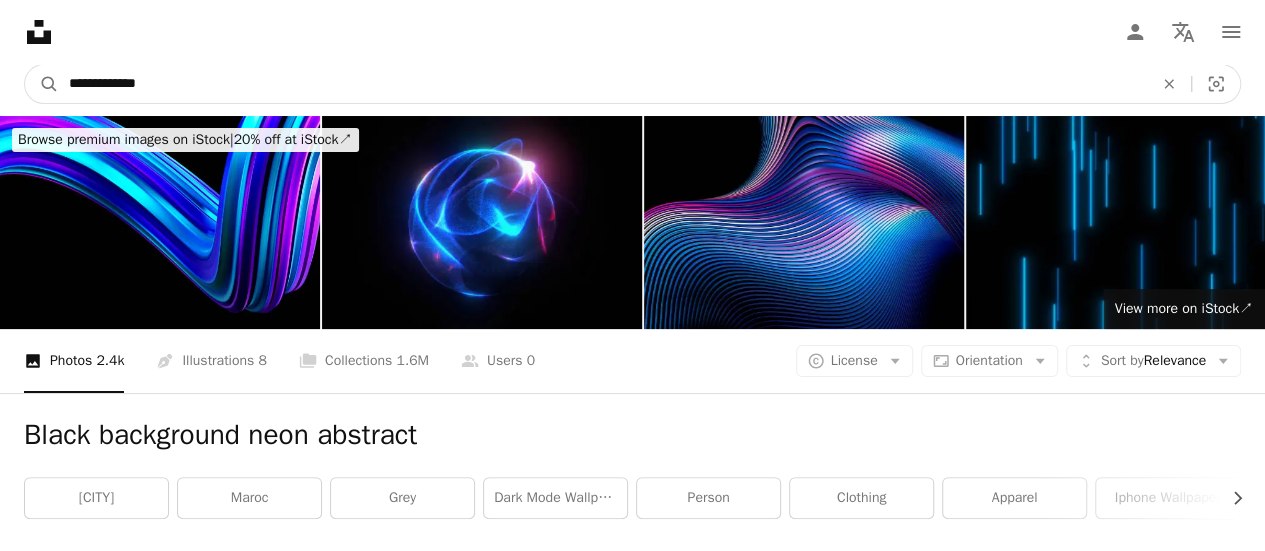 click on "**********" at bounding box center [603, 84] 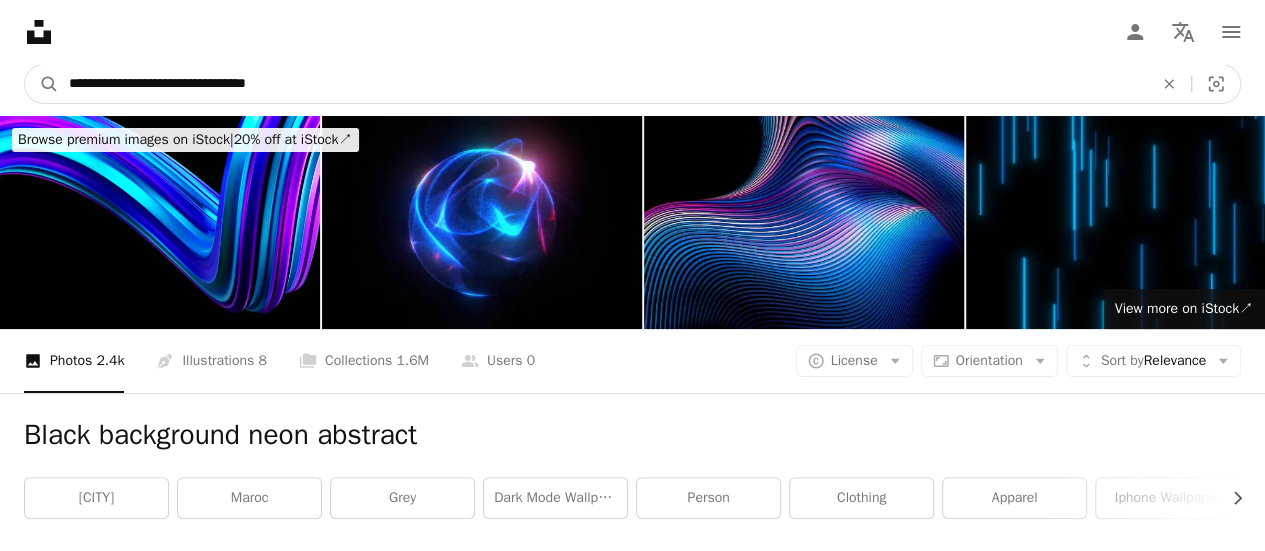 click on "**********" at bounding box center (603, 84) 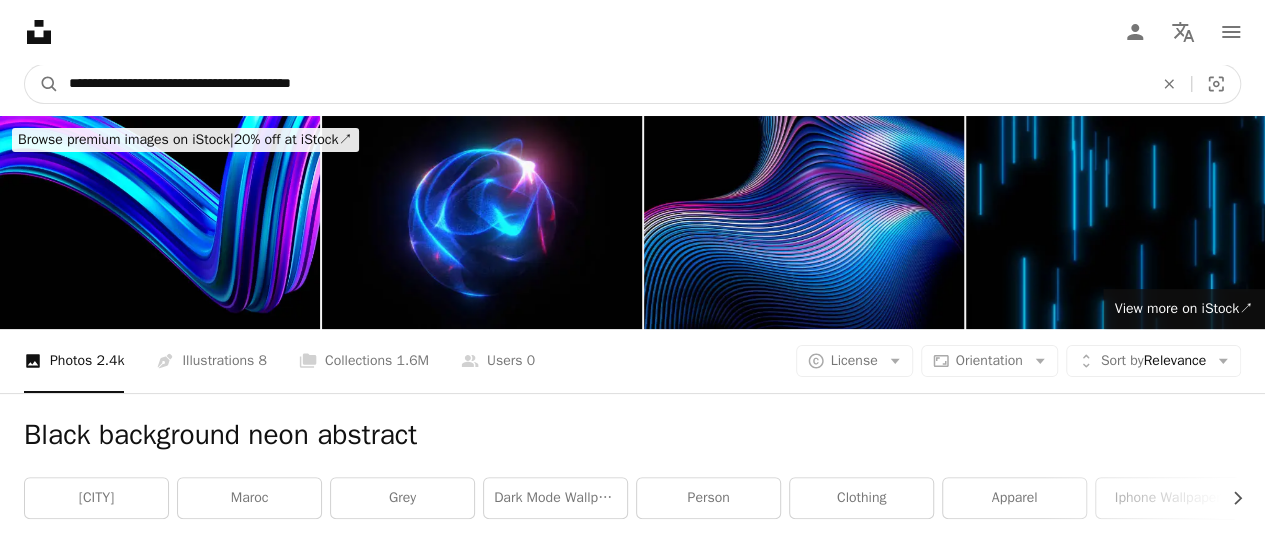 type on "**********" 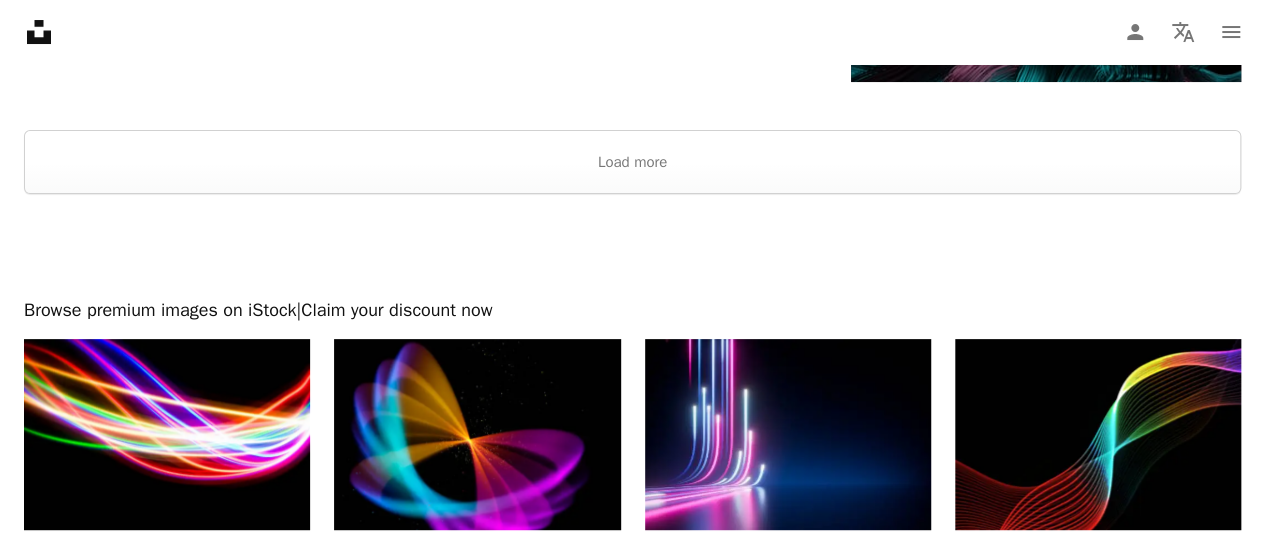 scroll, scrollTop: 3950, scrollLeft: 0, axis: vertical 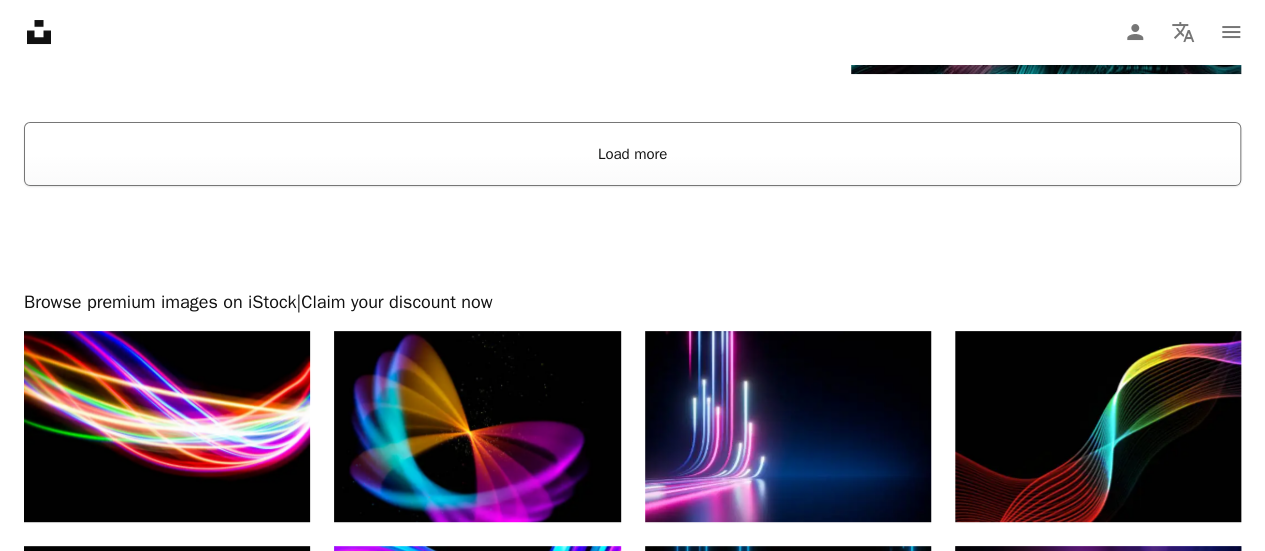 click on "Load more" at bounding box center [632, 154] 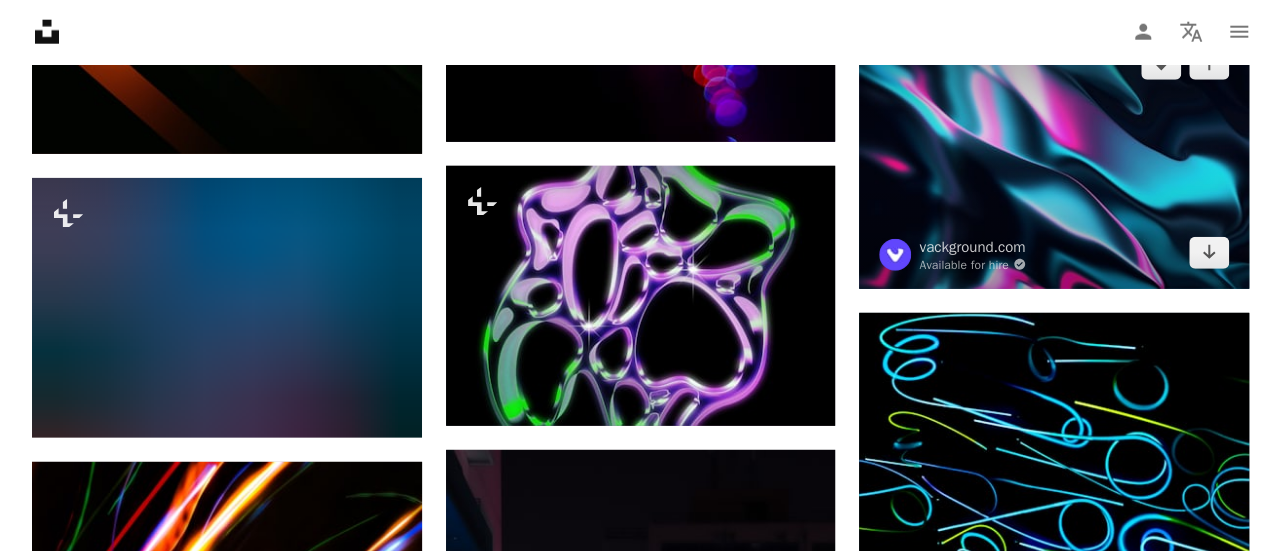 scroll, scrollTop: 6454, scrollLeft: 0, axis: vertical 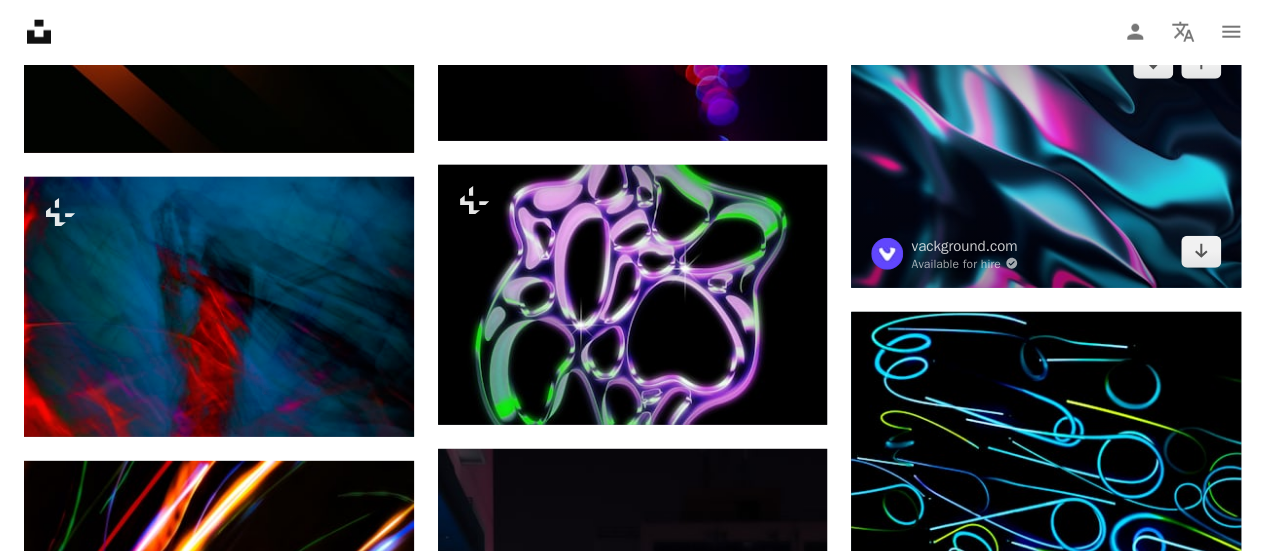 click at bounding box center (1046, 157) 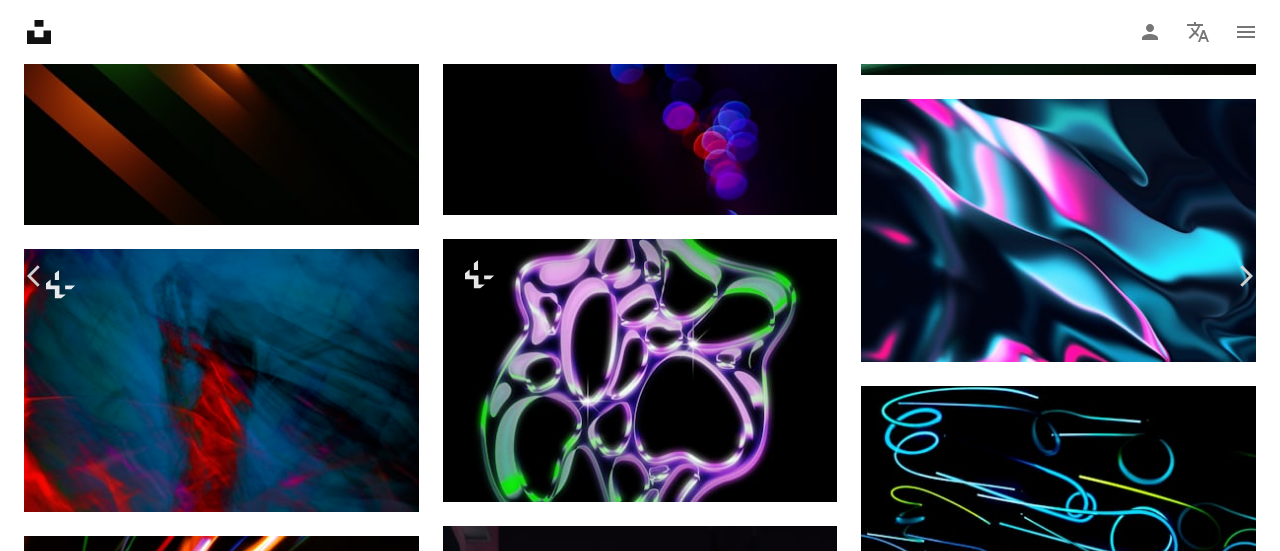 scroll, scrollTop: 13804, scrollLeft: 0, axis: vertical 